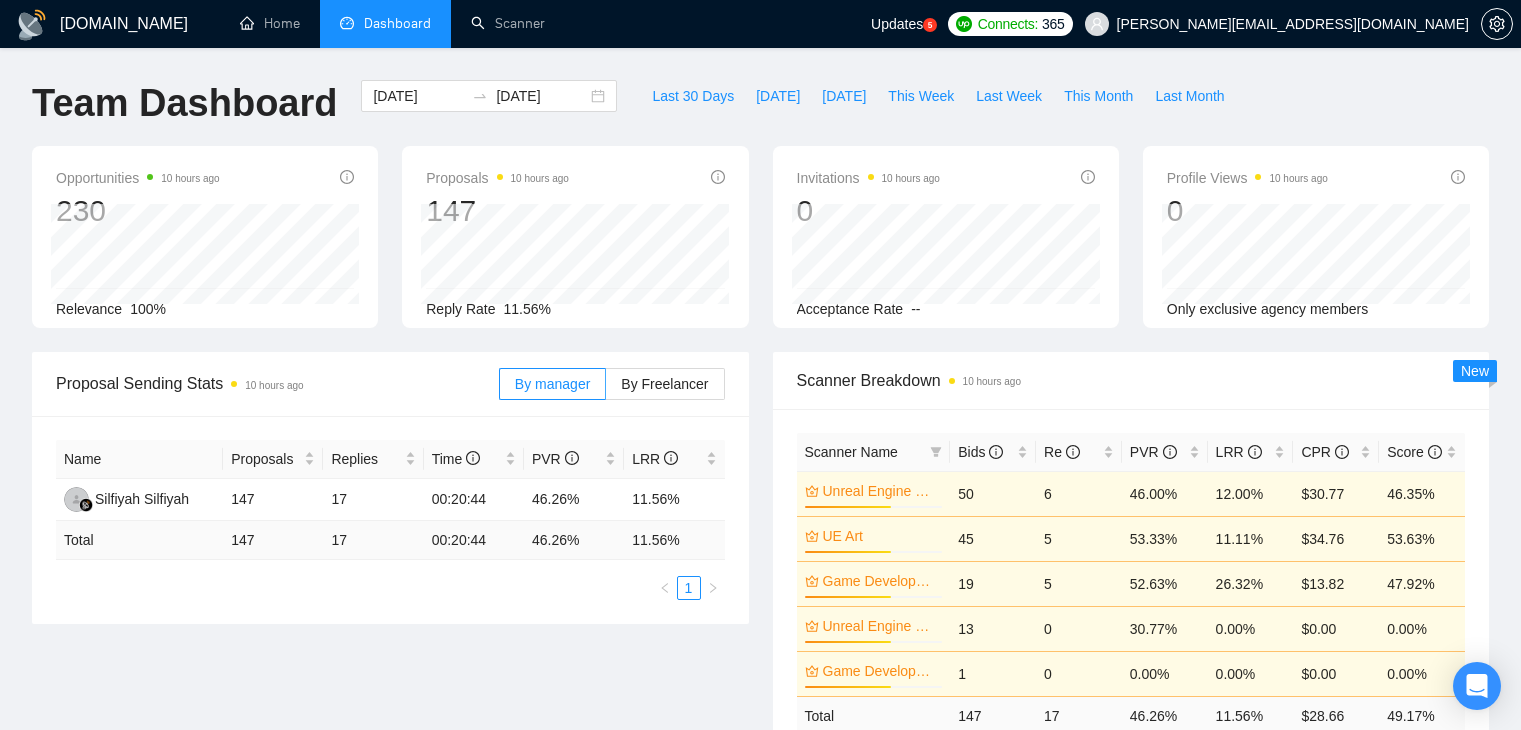 scroll, scrollTop: 0, scrollLeft: 0, axis: both 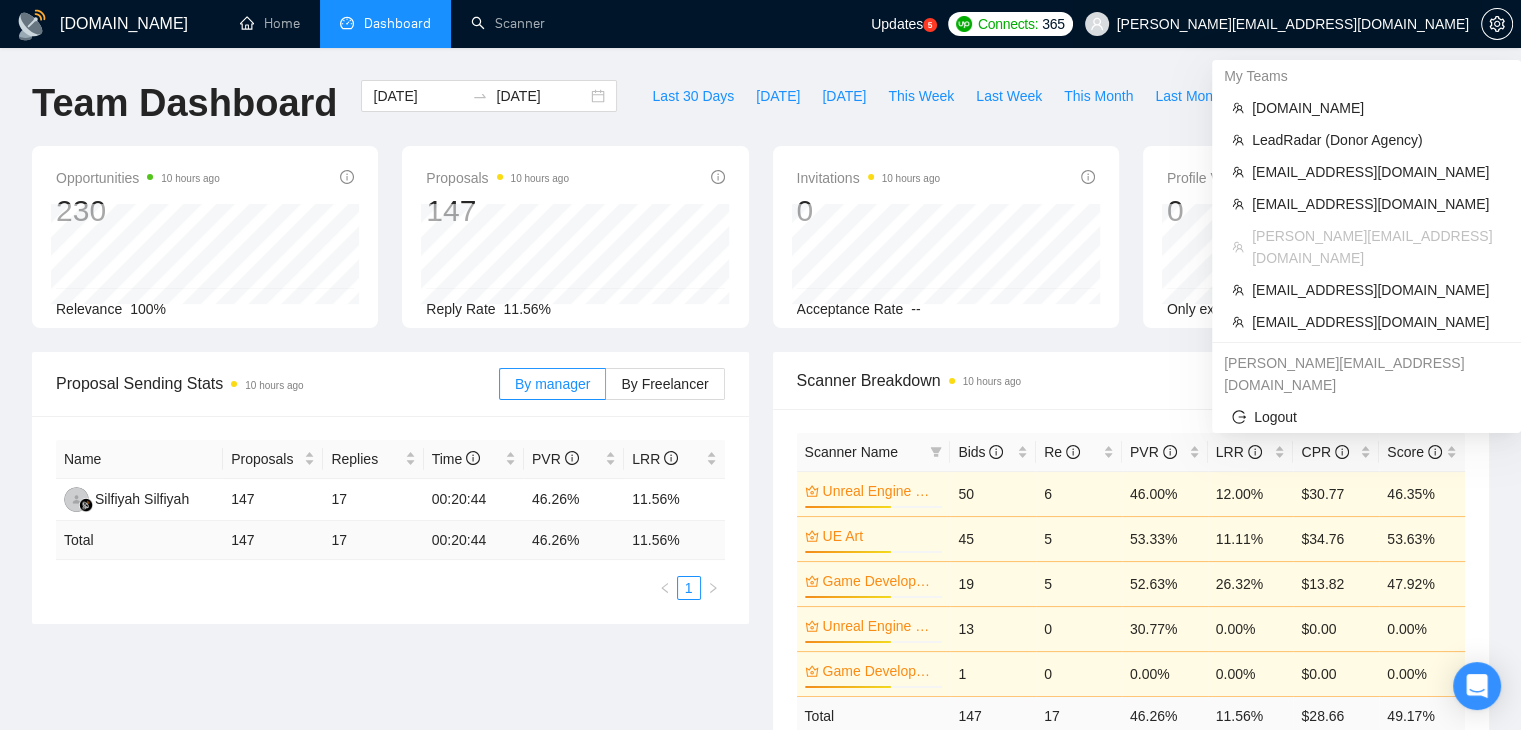 click on "[PERSON_NAME][EMAIL_ADDRESS][DOMAIN_NAME]" at bounding box center [1293, 24] 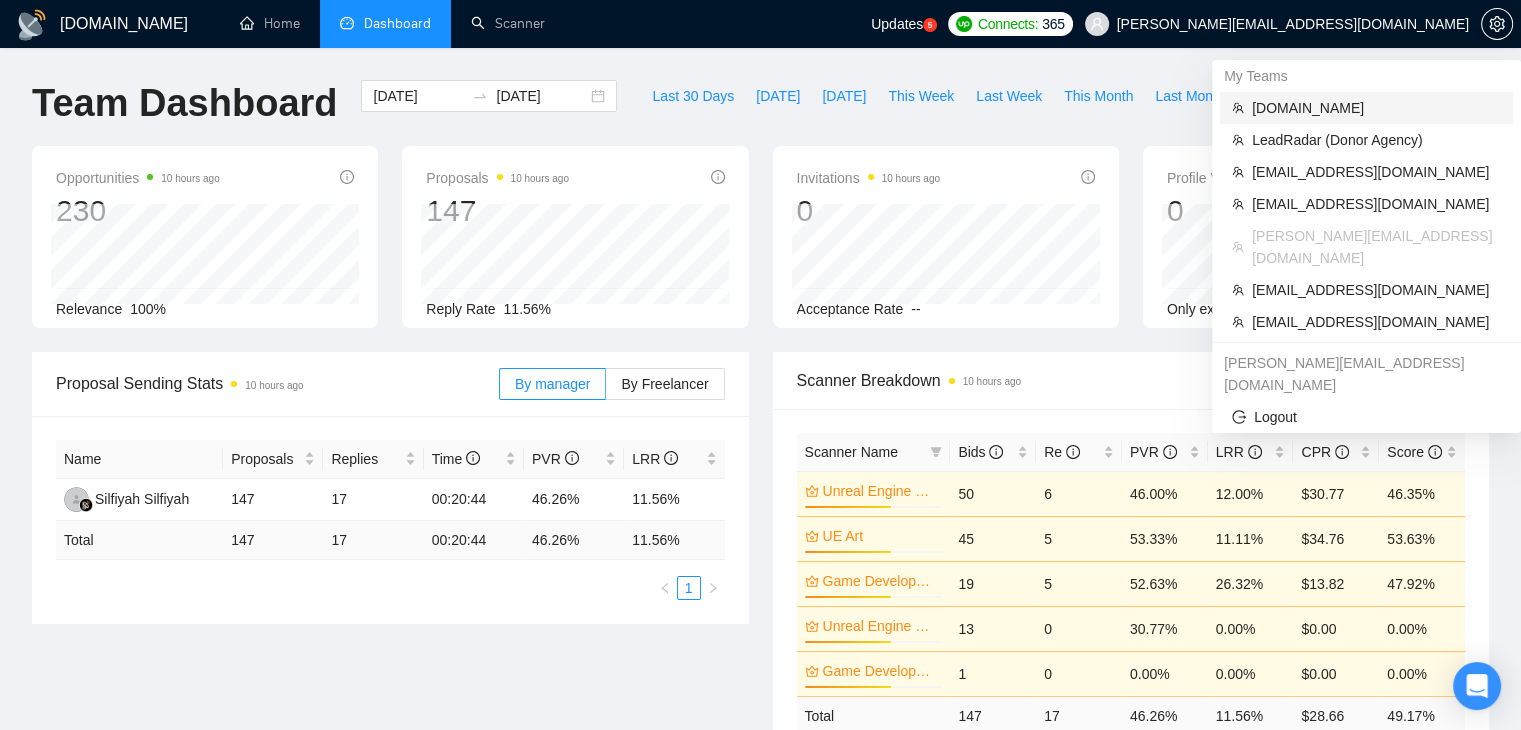 click on "[DOMAIN_NAME]" at bounding box center (1376, 108) 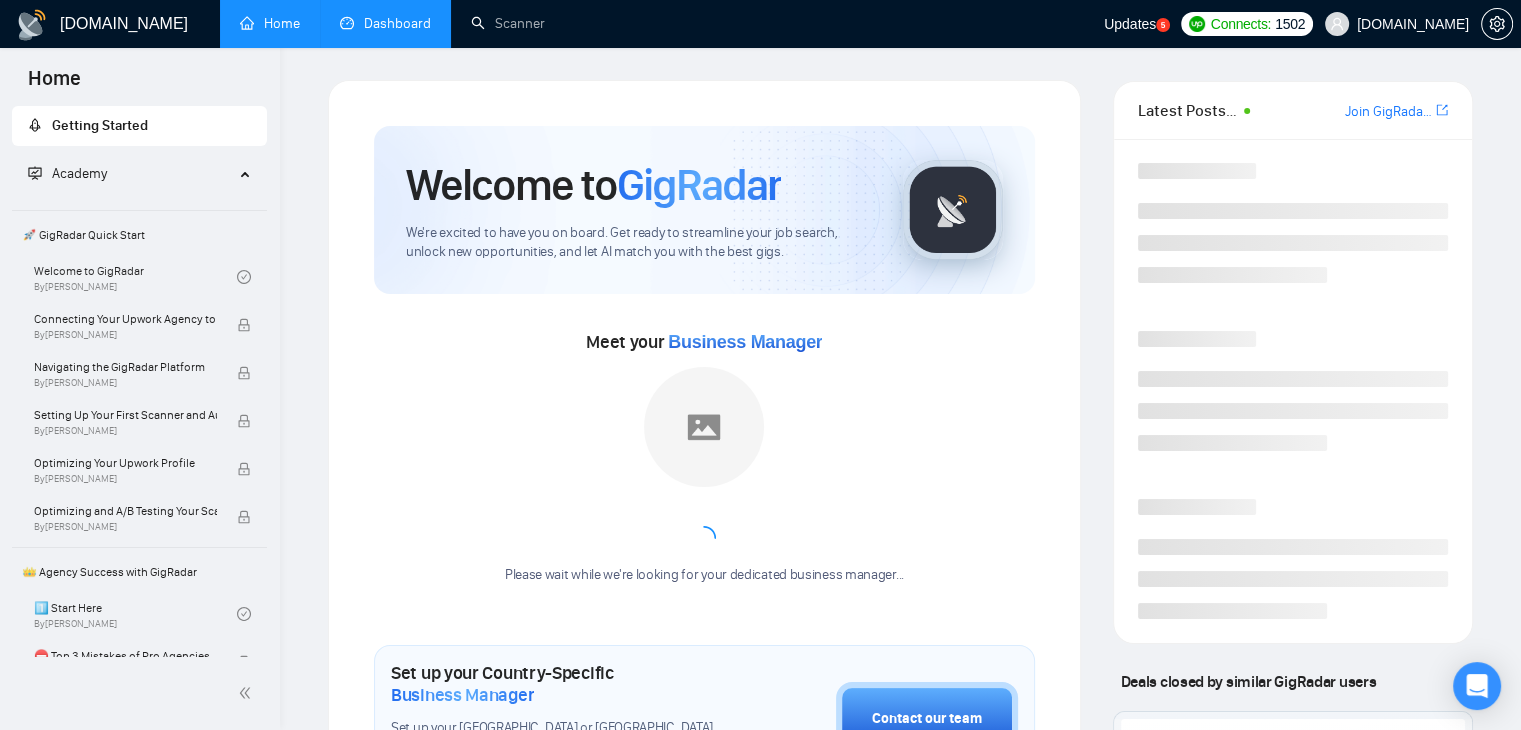 click on "Dashboard" at bounding box center [385, 23] 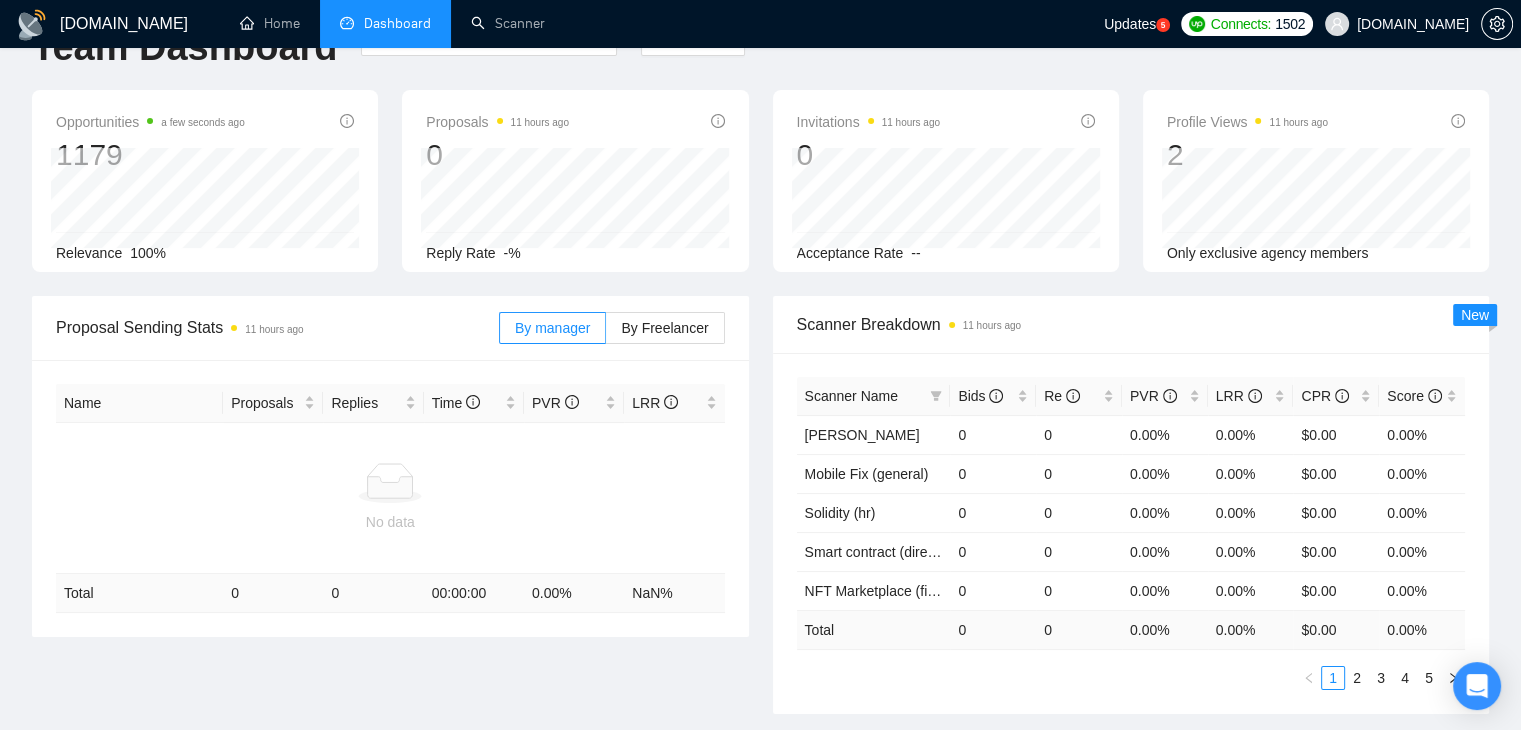 scroll, scrollTop: 0, scrollLeft: 0, axis: both 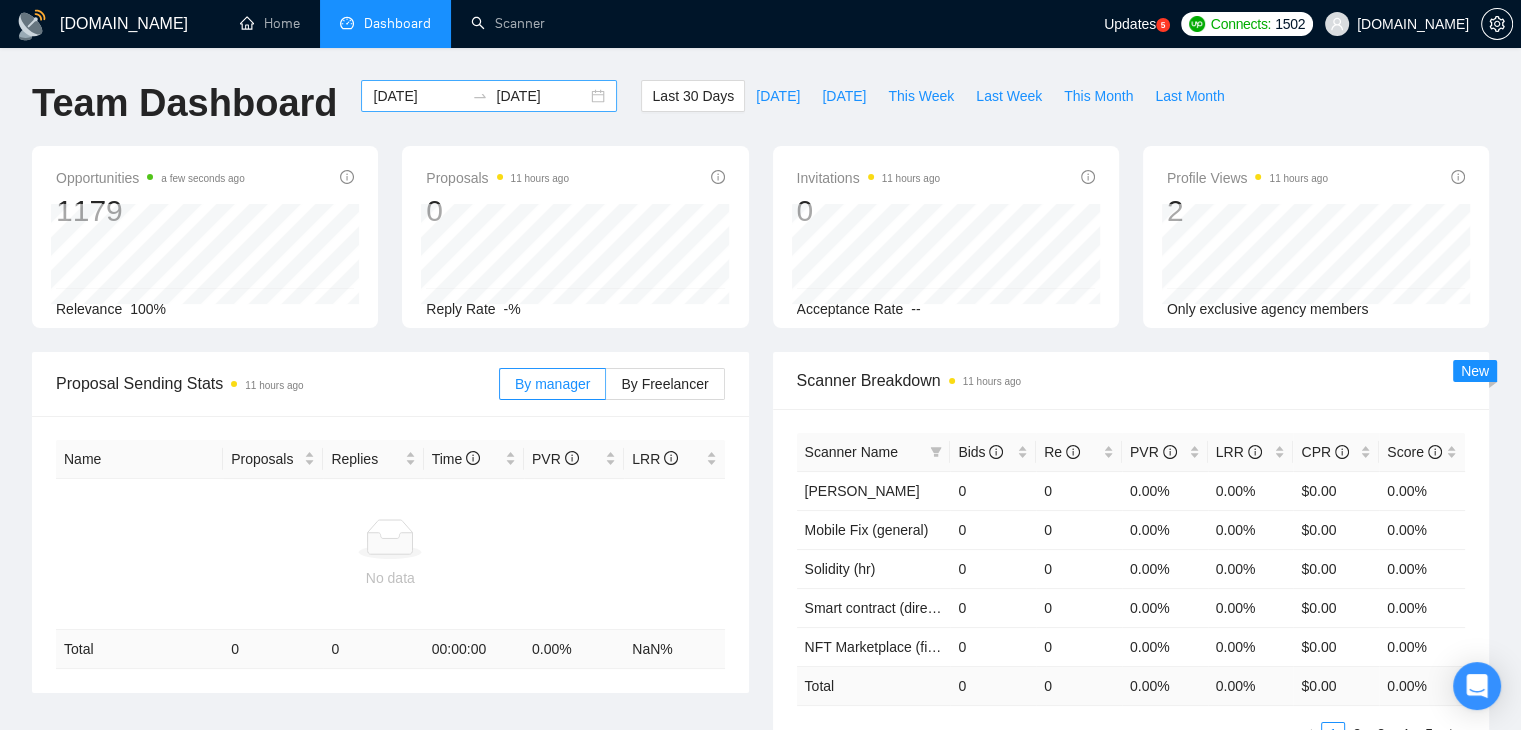 click on "[DATE]" at bounding box center [418, 96] 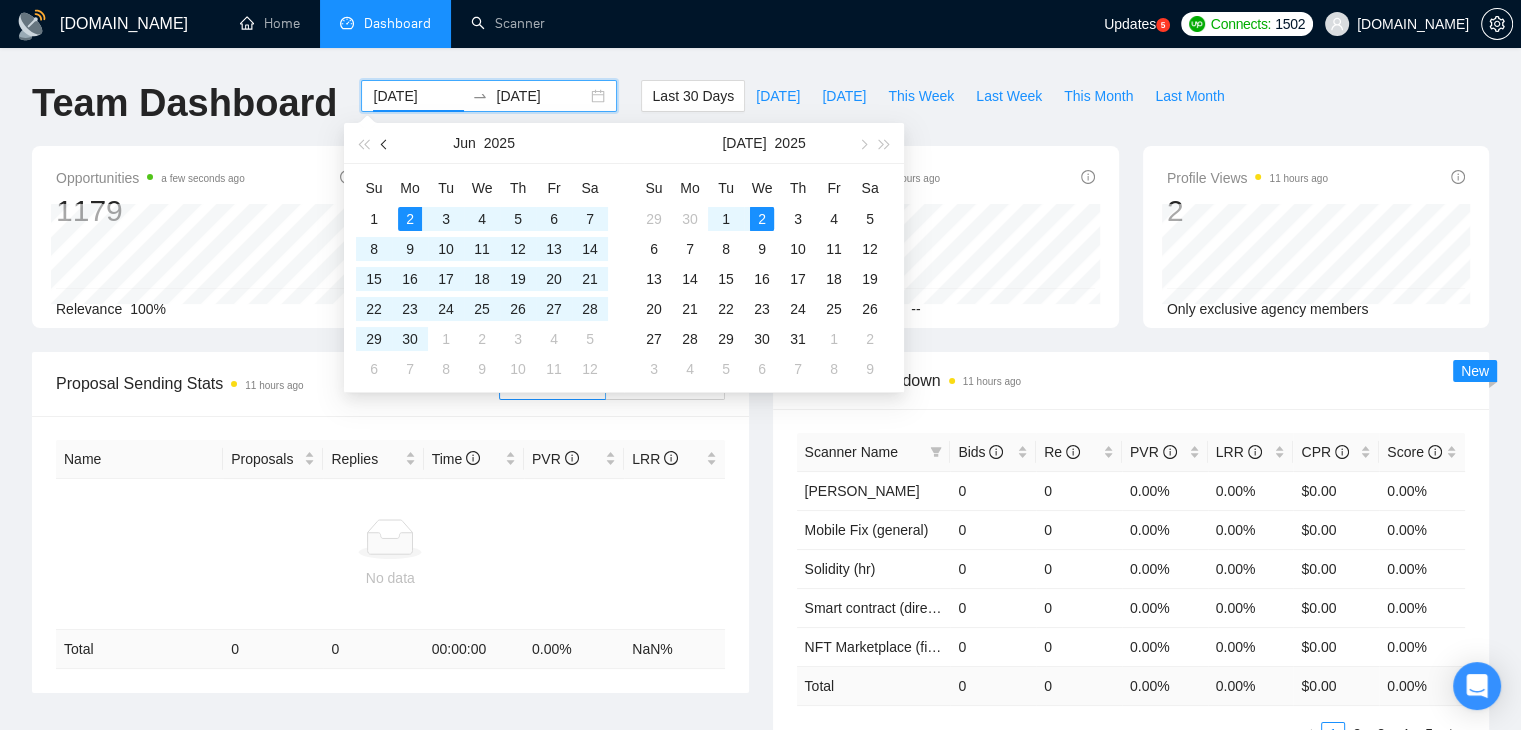 click at bounding box center [385, 143] 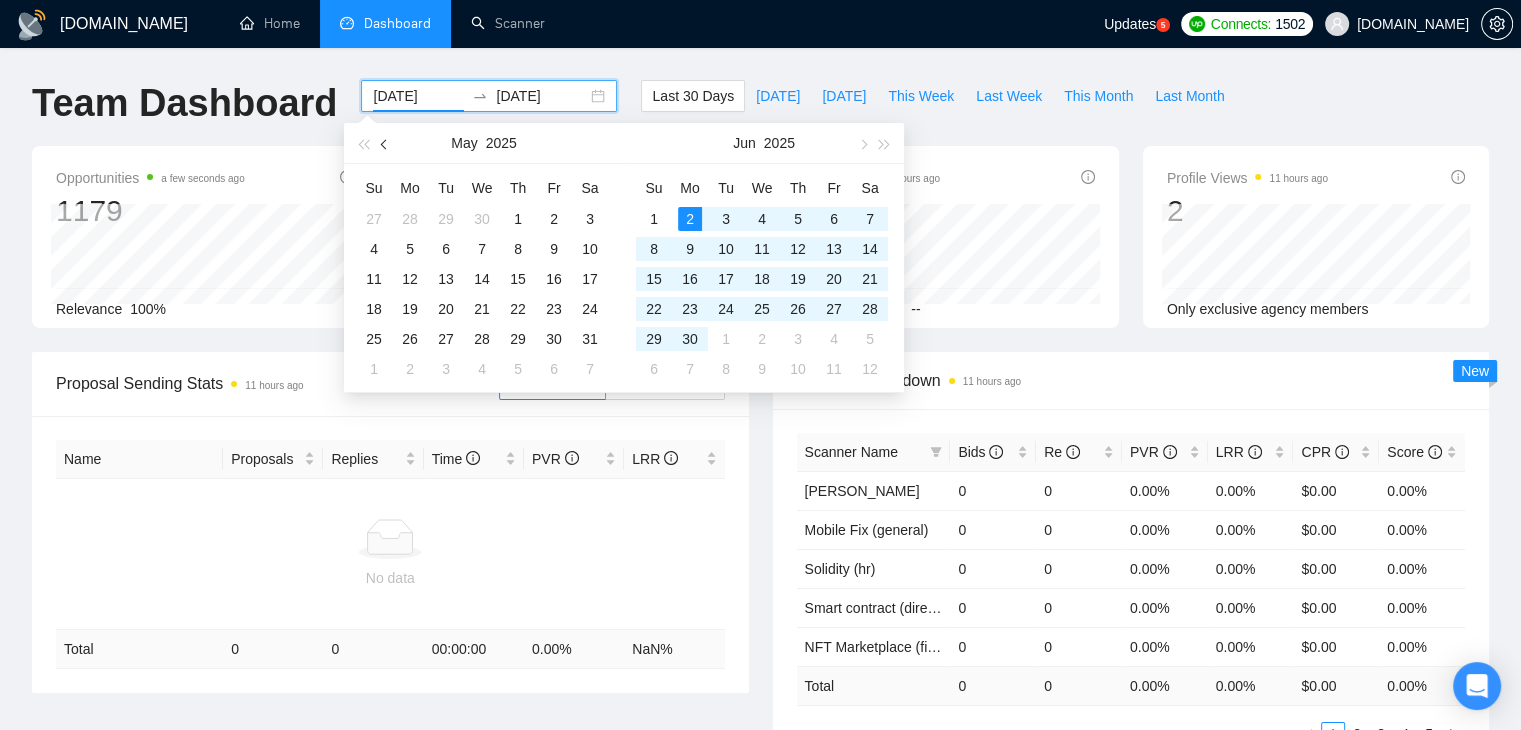 click at bounding box center [385, 143] 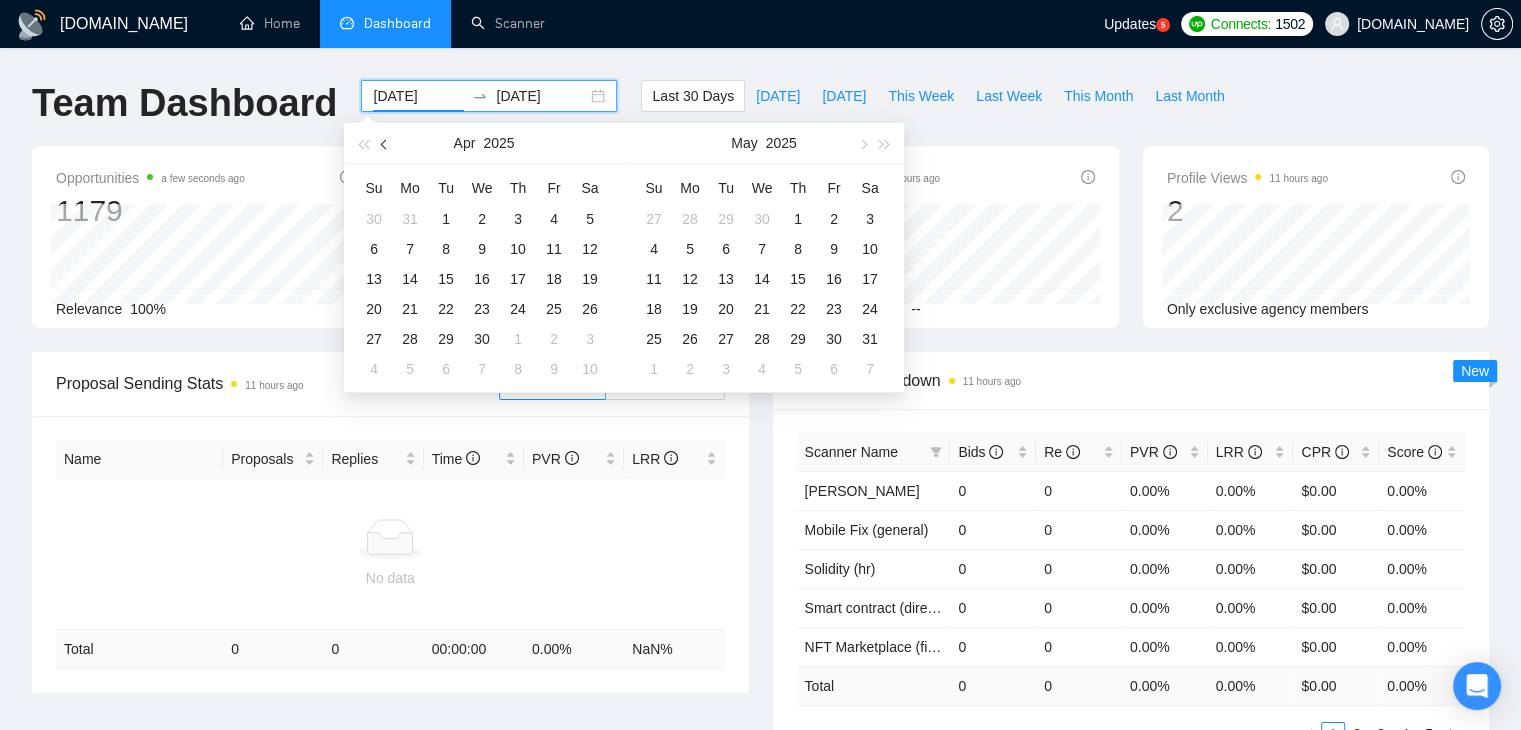 click at bounding box center [385, 143] 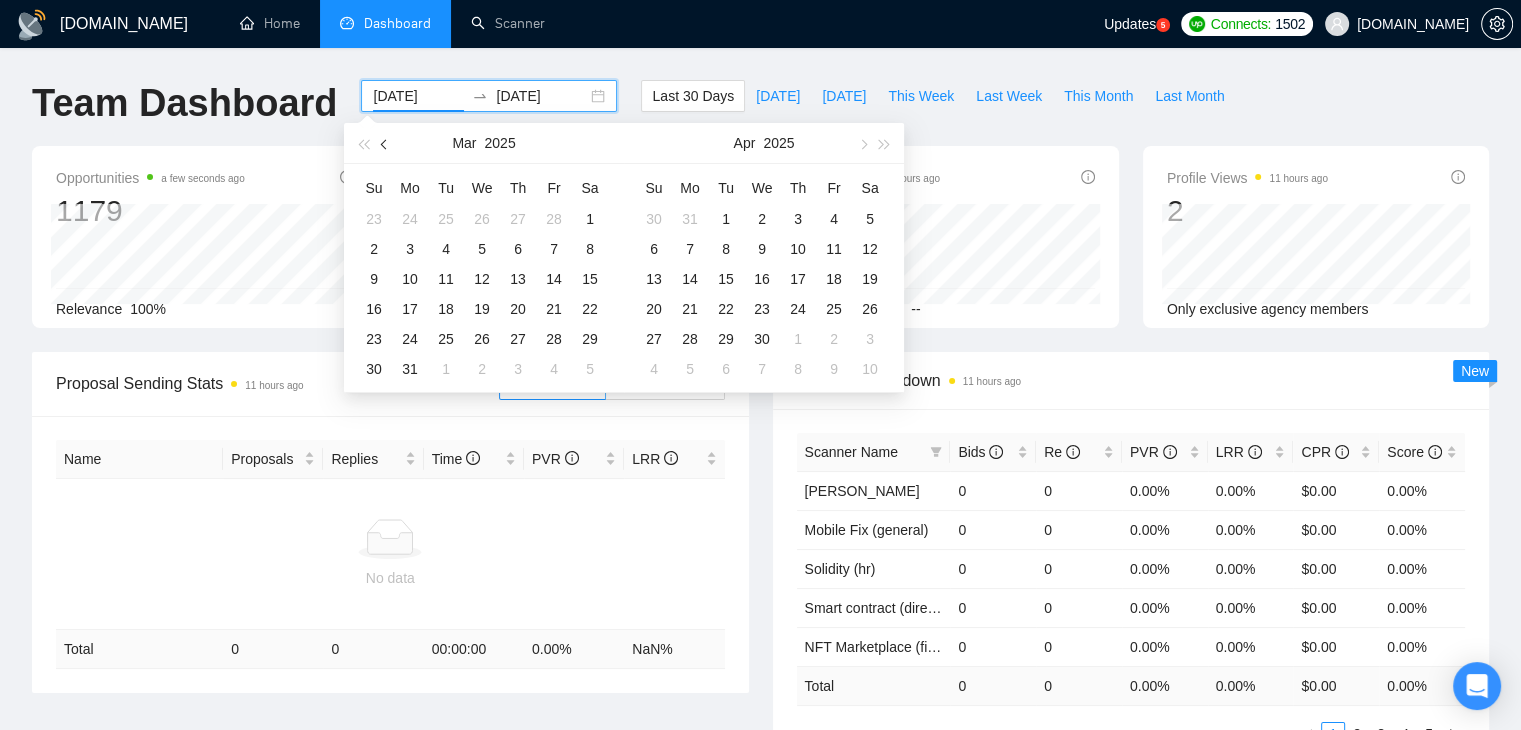 click at bounding box center (385, 143) 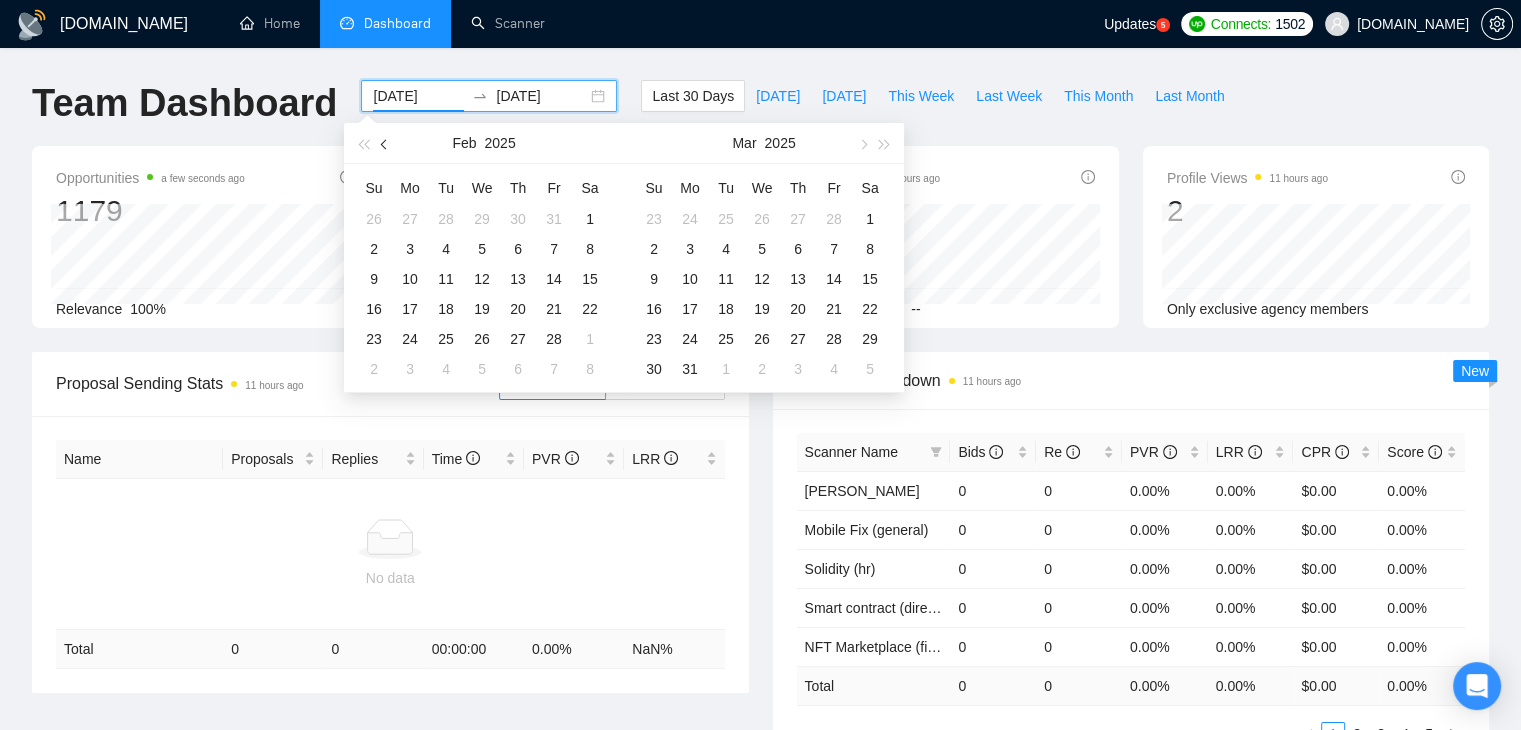 click at bounding box center (385, 143) 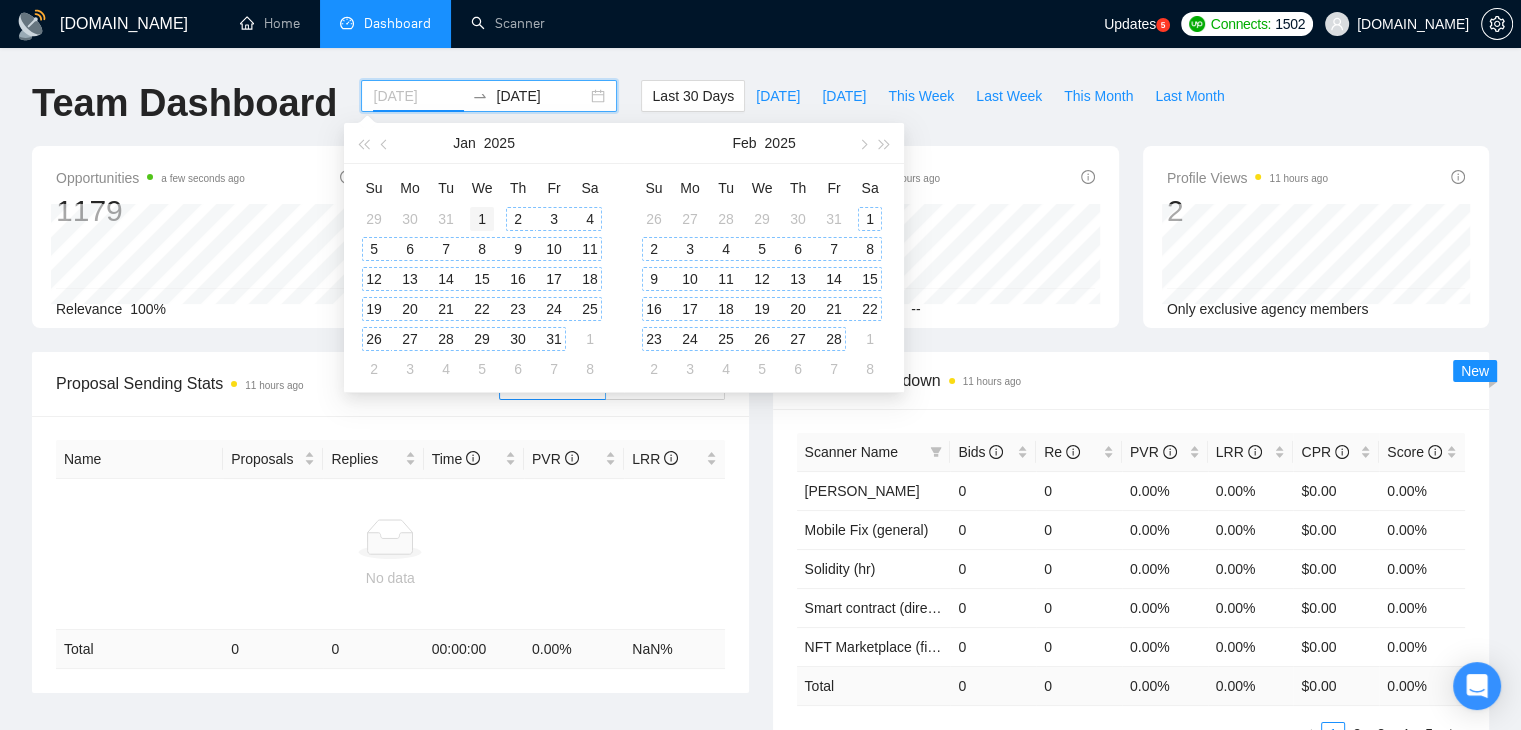 type on "[DATE]" 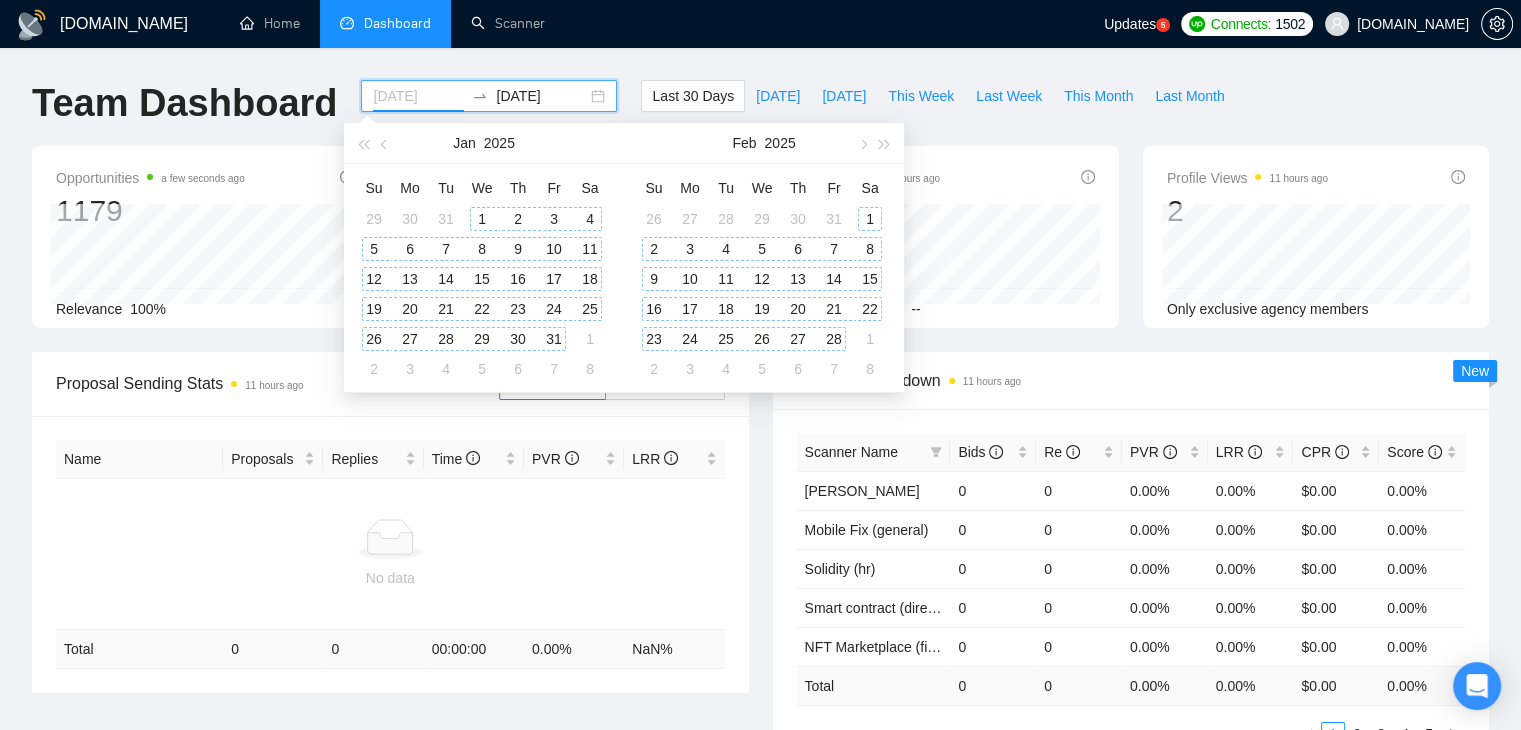click on "1" at bounding box center [482, 219] 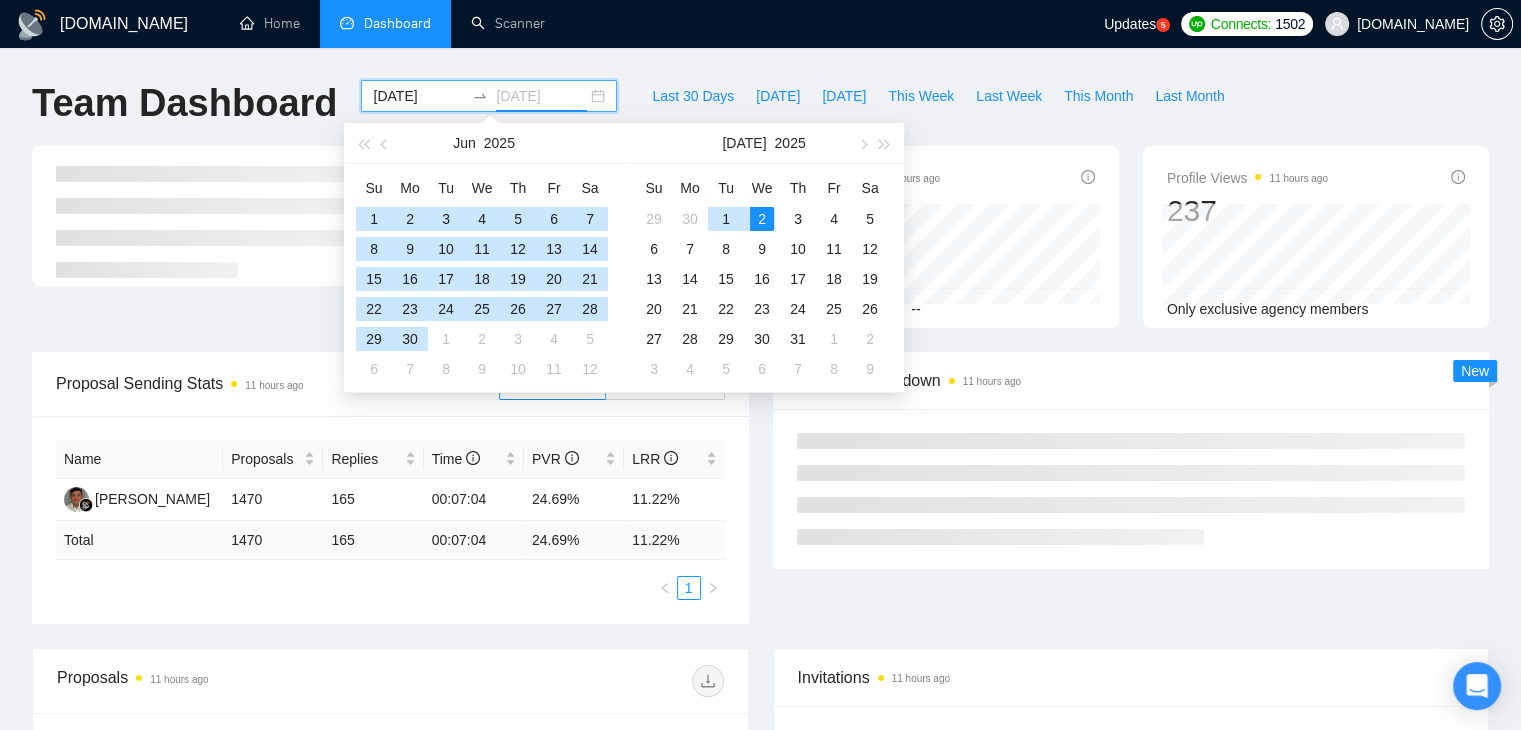 type on "[DATE]" 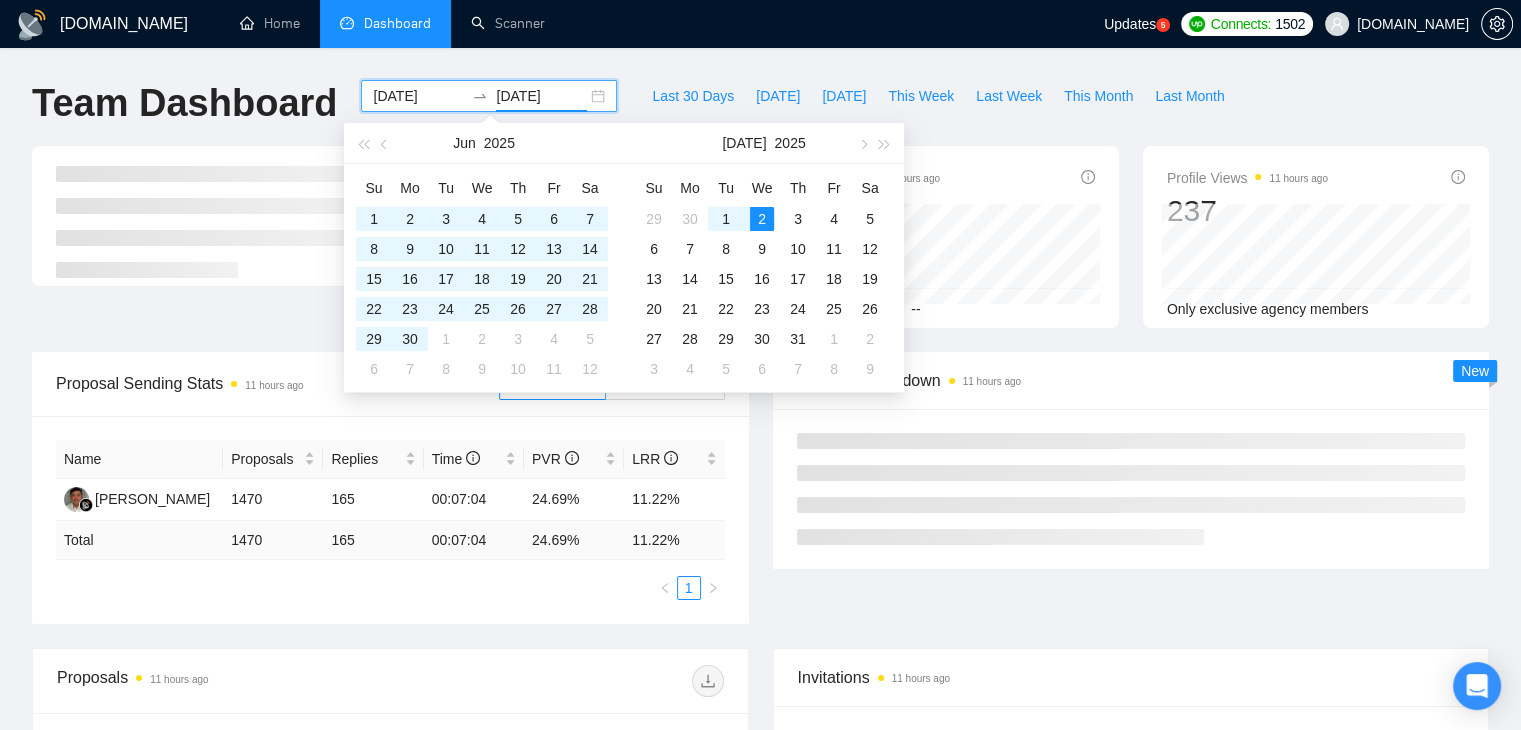 click on "Last 30 Days [DATE] [DATE] This Week Last Week This Month Last Month" at bounding box center [938, 113] 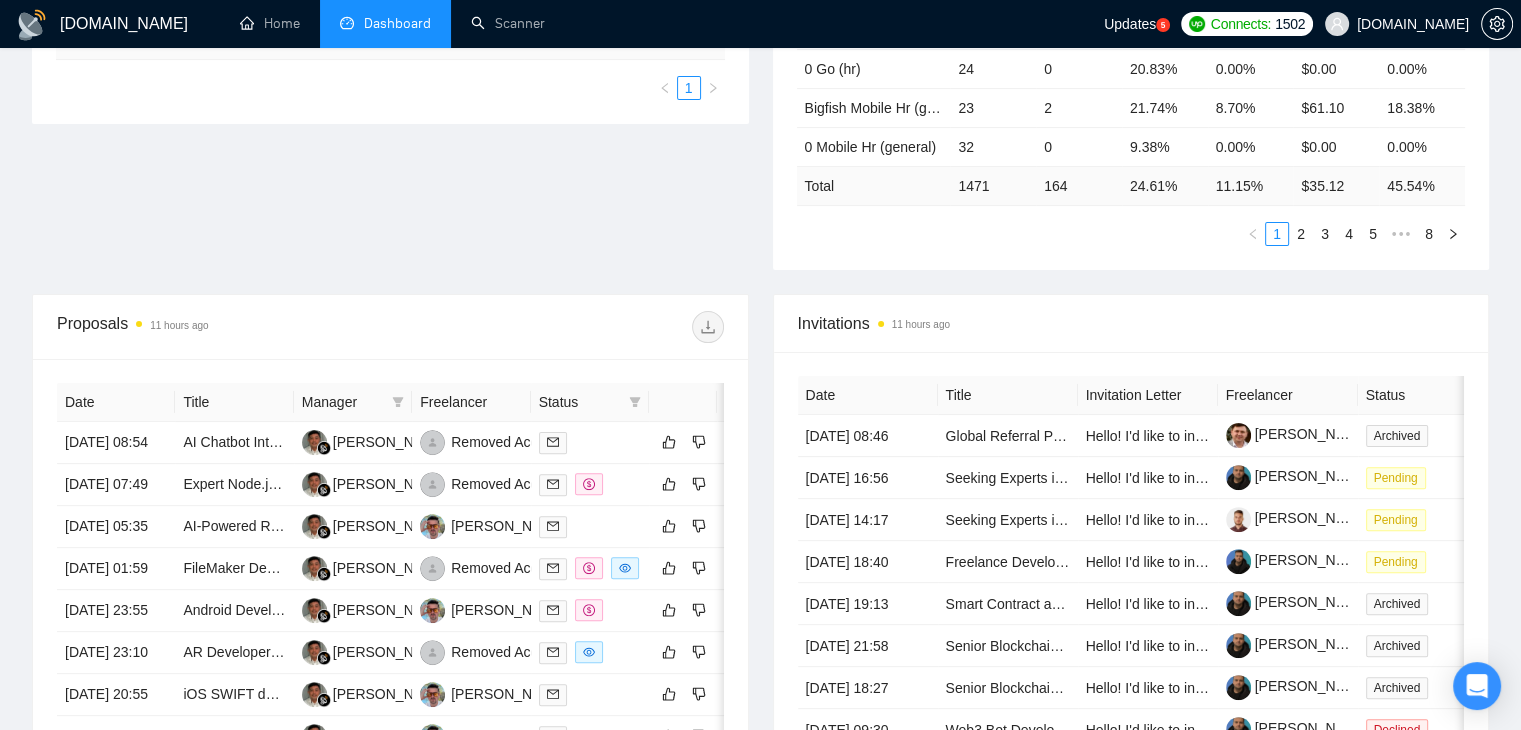 scroll, scrollTop: 700, scrollLeft: 0, axis: vertical 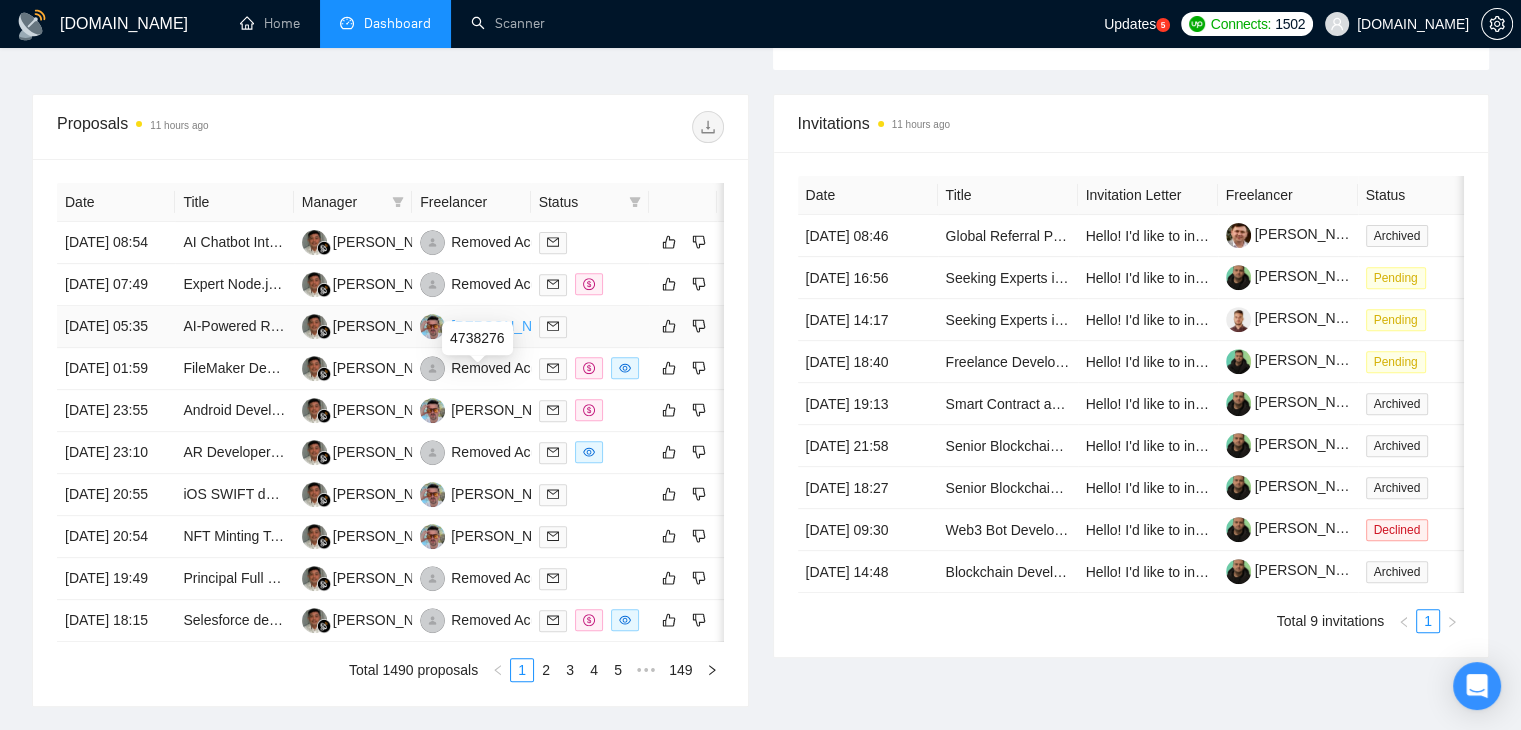 click on "[PERSON_NAME]" at bounding box center (508, 326) 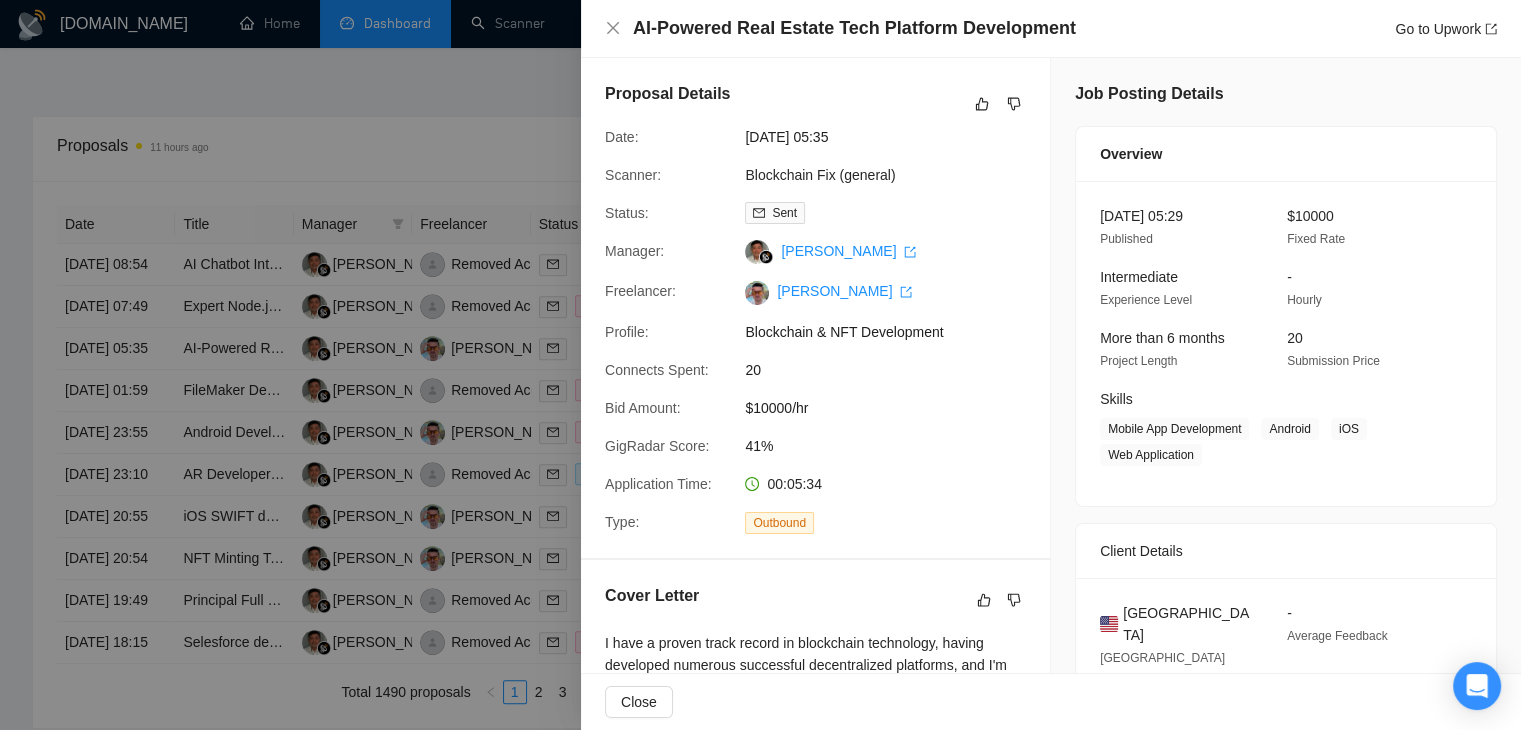 click at bounding box center (760, 365) 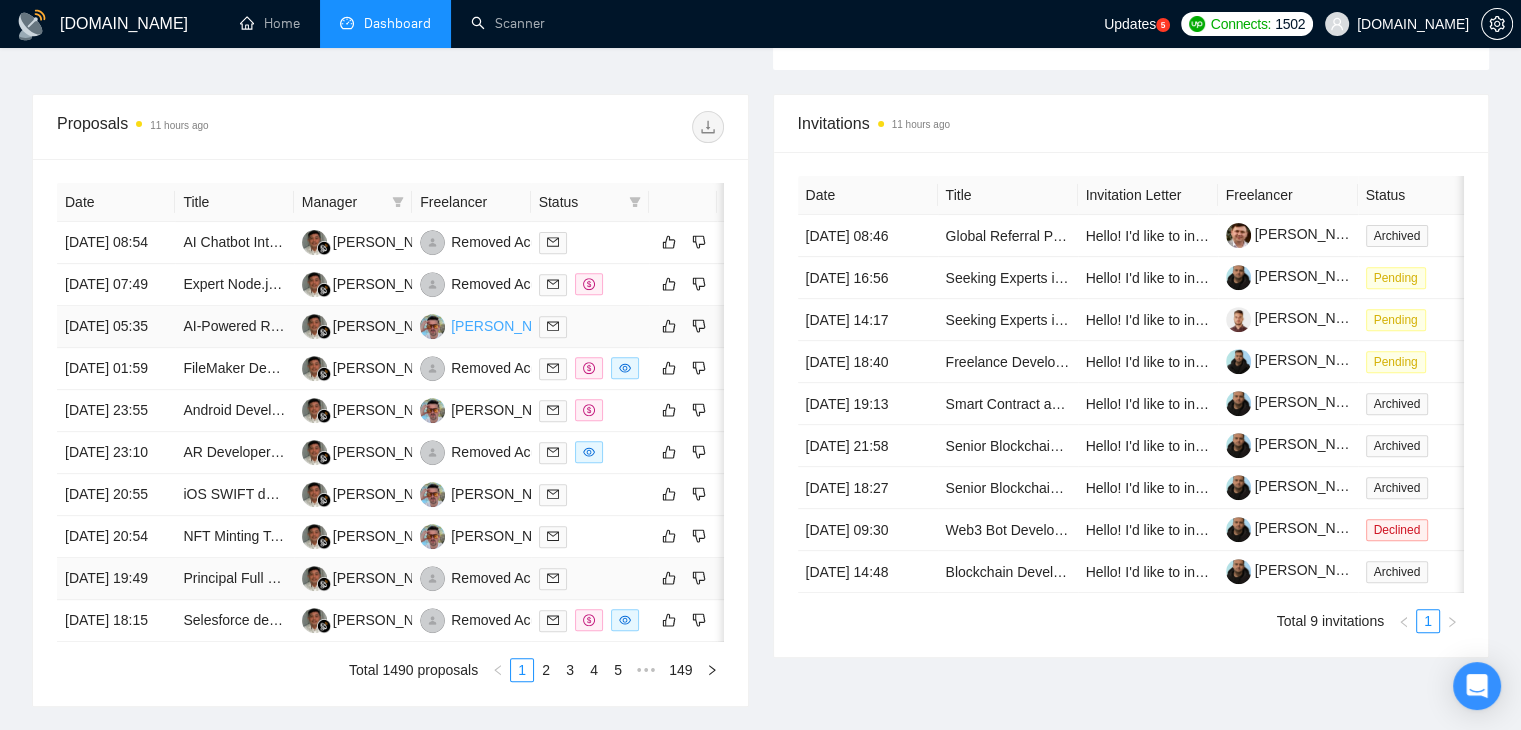 scroll, scrollTop: 1056, scrollLeft: 0, axis: vertical 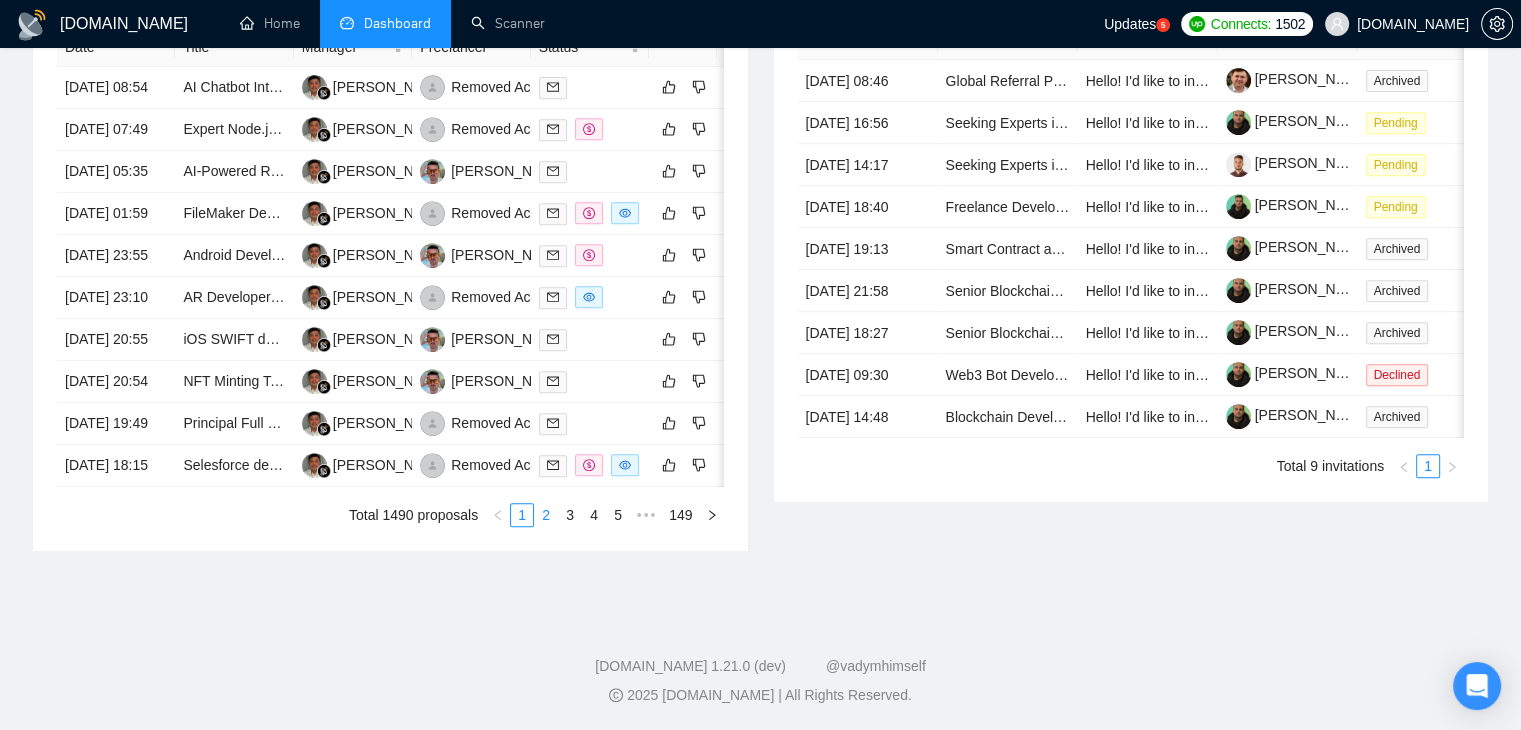 click on "2" at bounding box center [546, 515] 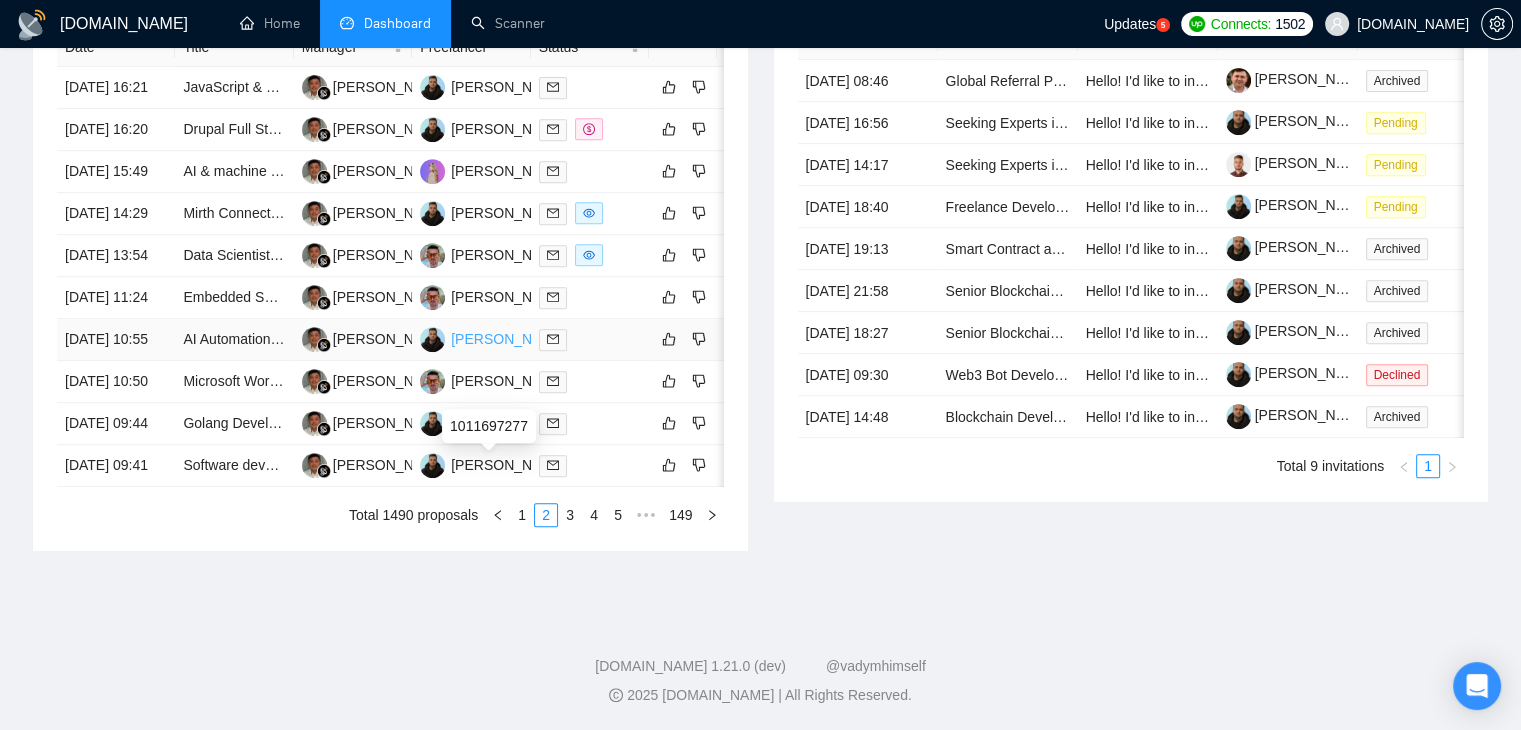 click on "[PERSON_NAME]" at bounding box center (508, 339) 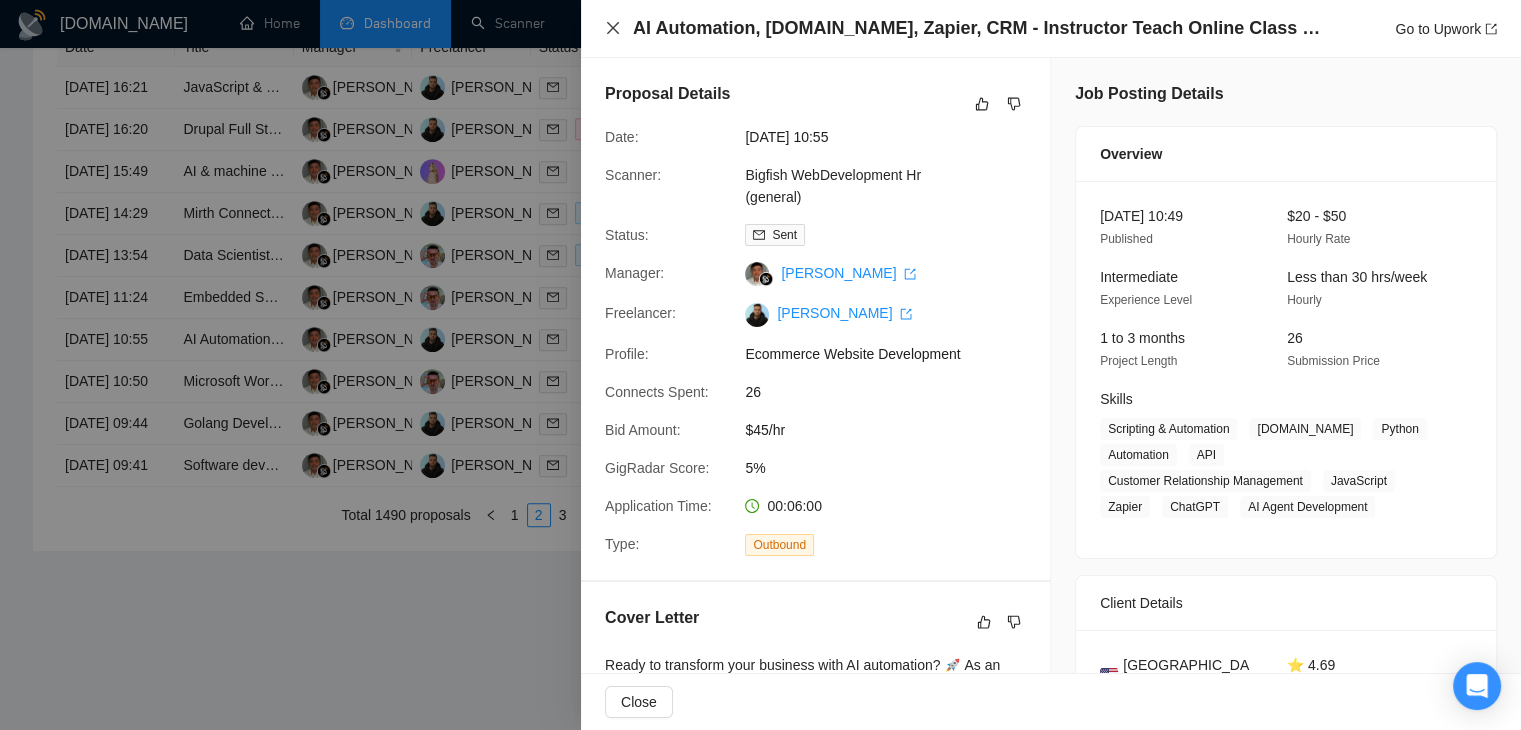 click 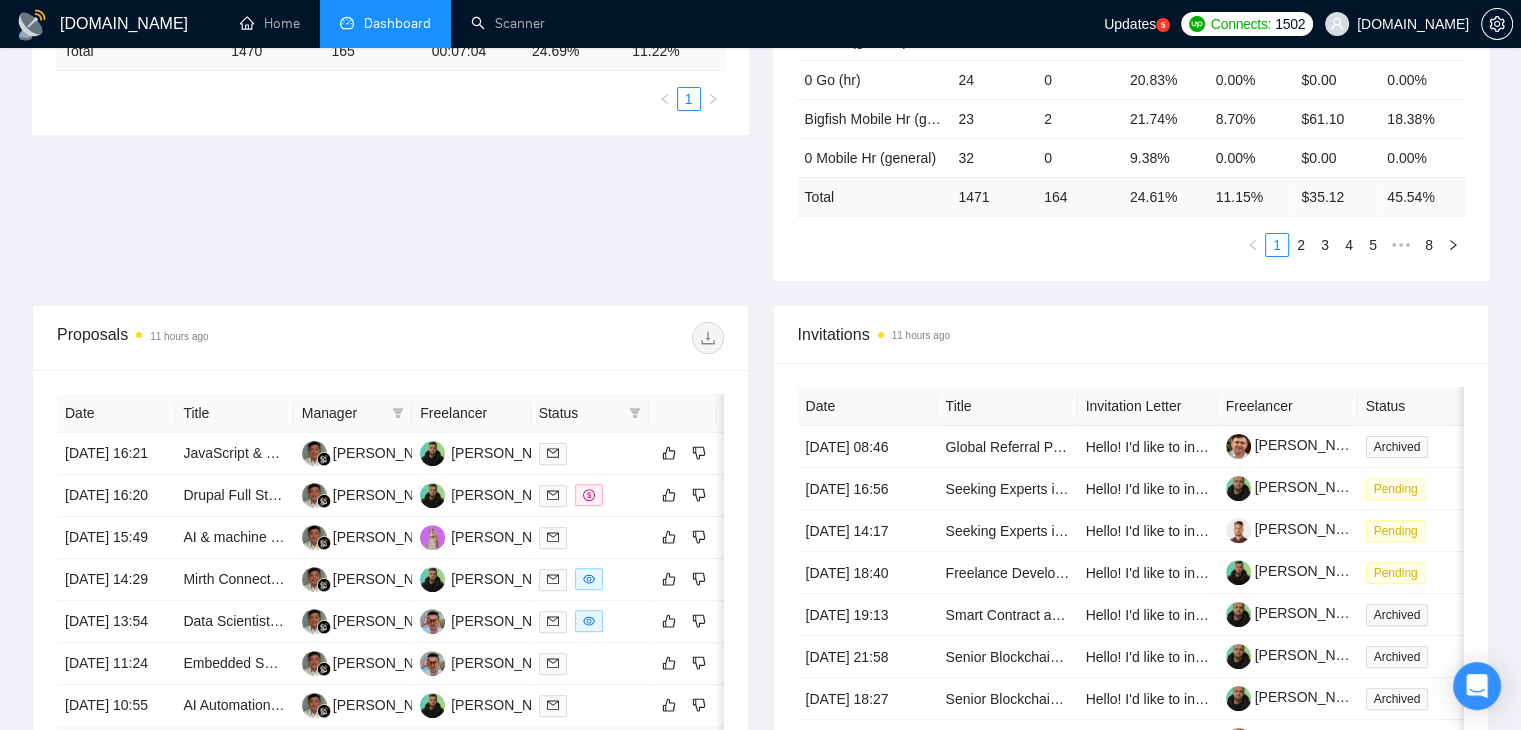 scroll, scrollTop: 756, scrollLeft: 0, axis: vertical 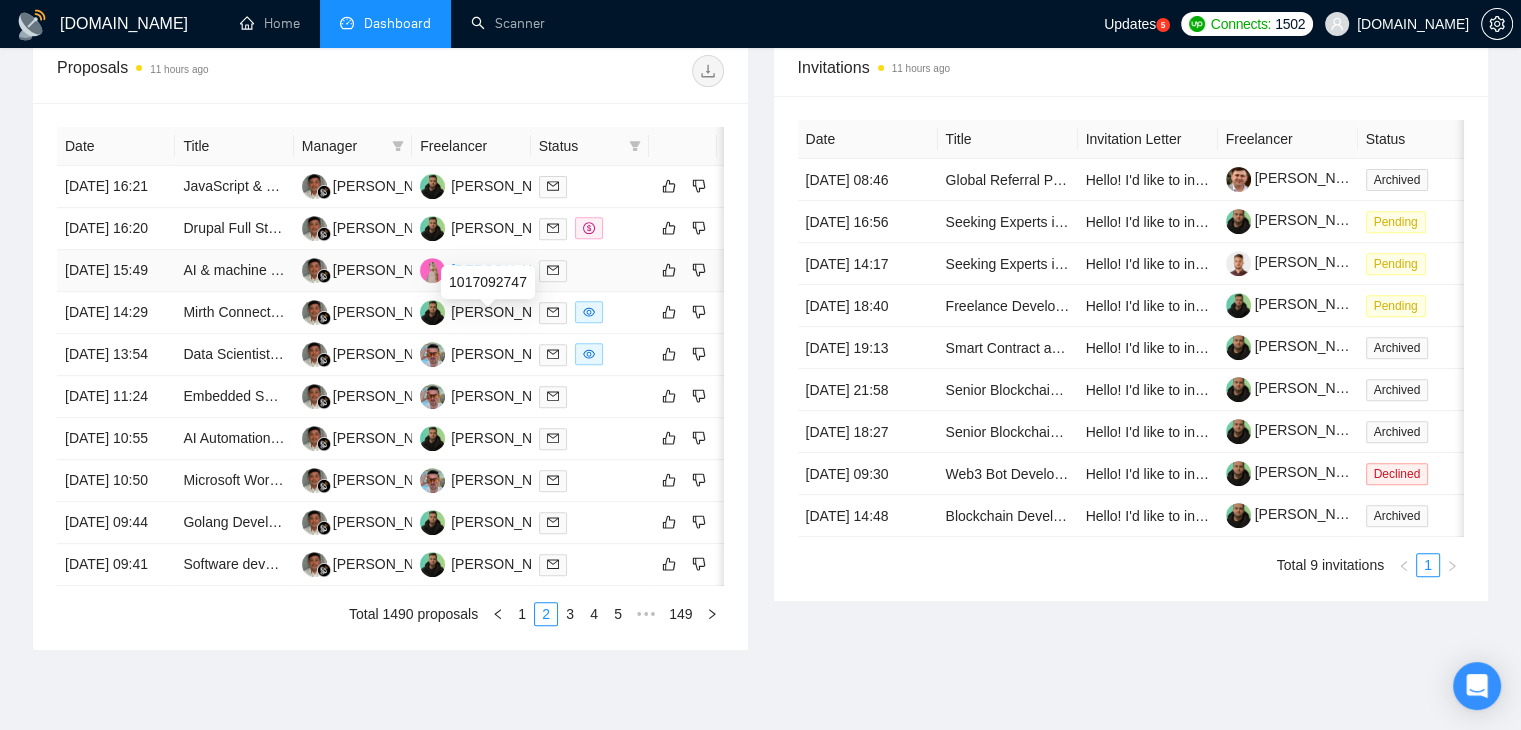 click on "[PERSON_NAME]" at bounding box center [508, 270] 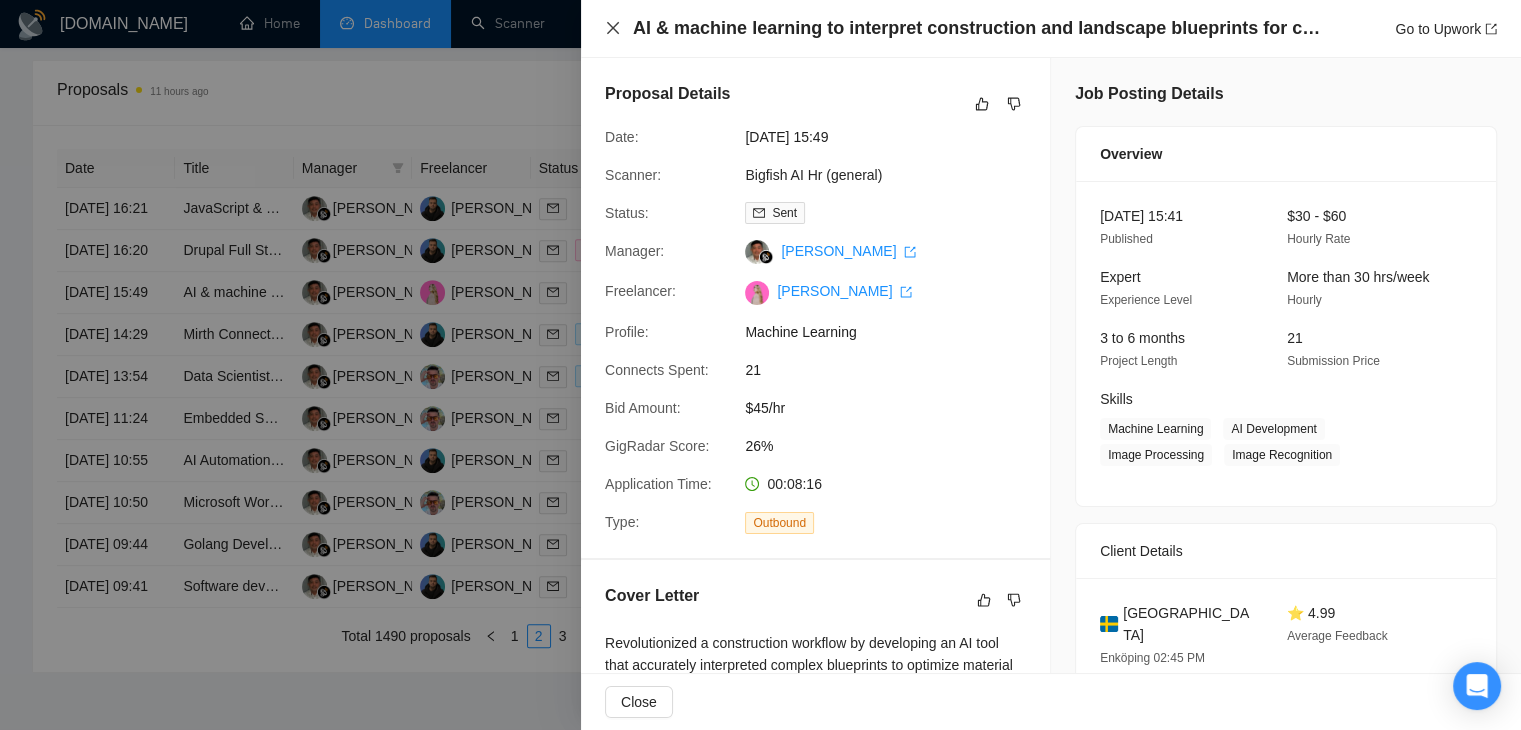 click 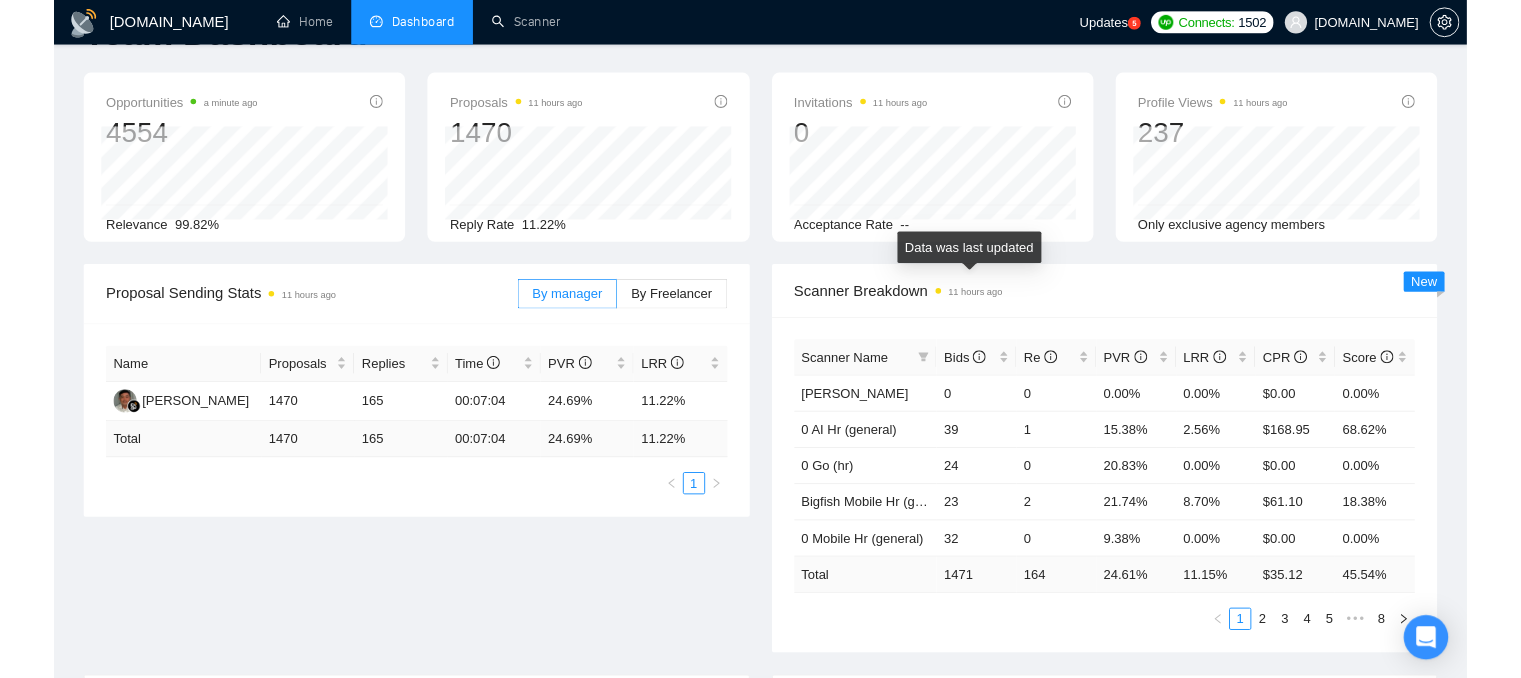 scroll, scrollTop: 0, scrollLeft: 0, axis: both 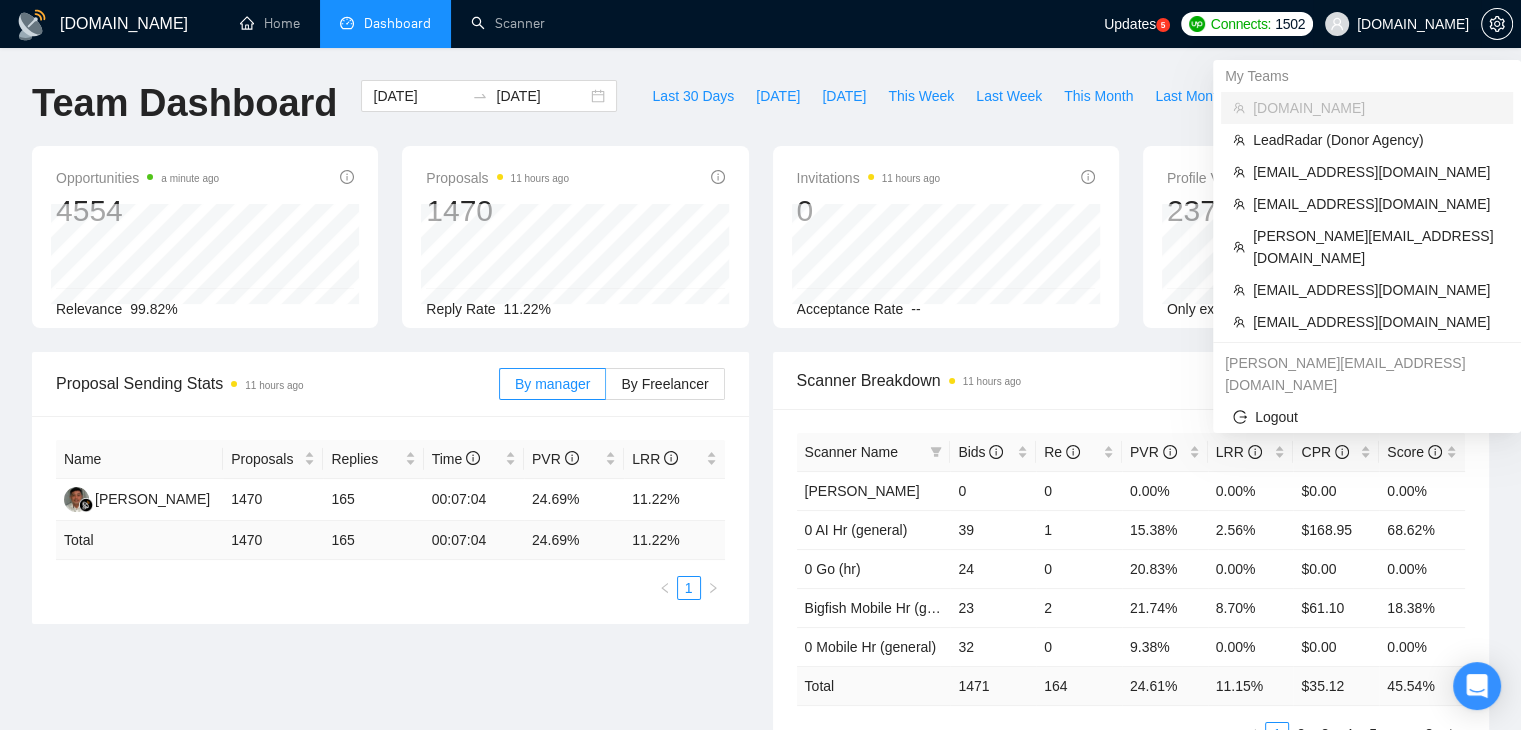 click on "[DOMAIN_NAME]" at bounding box center [1413, 24] 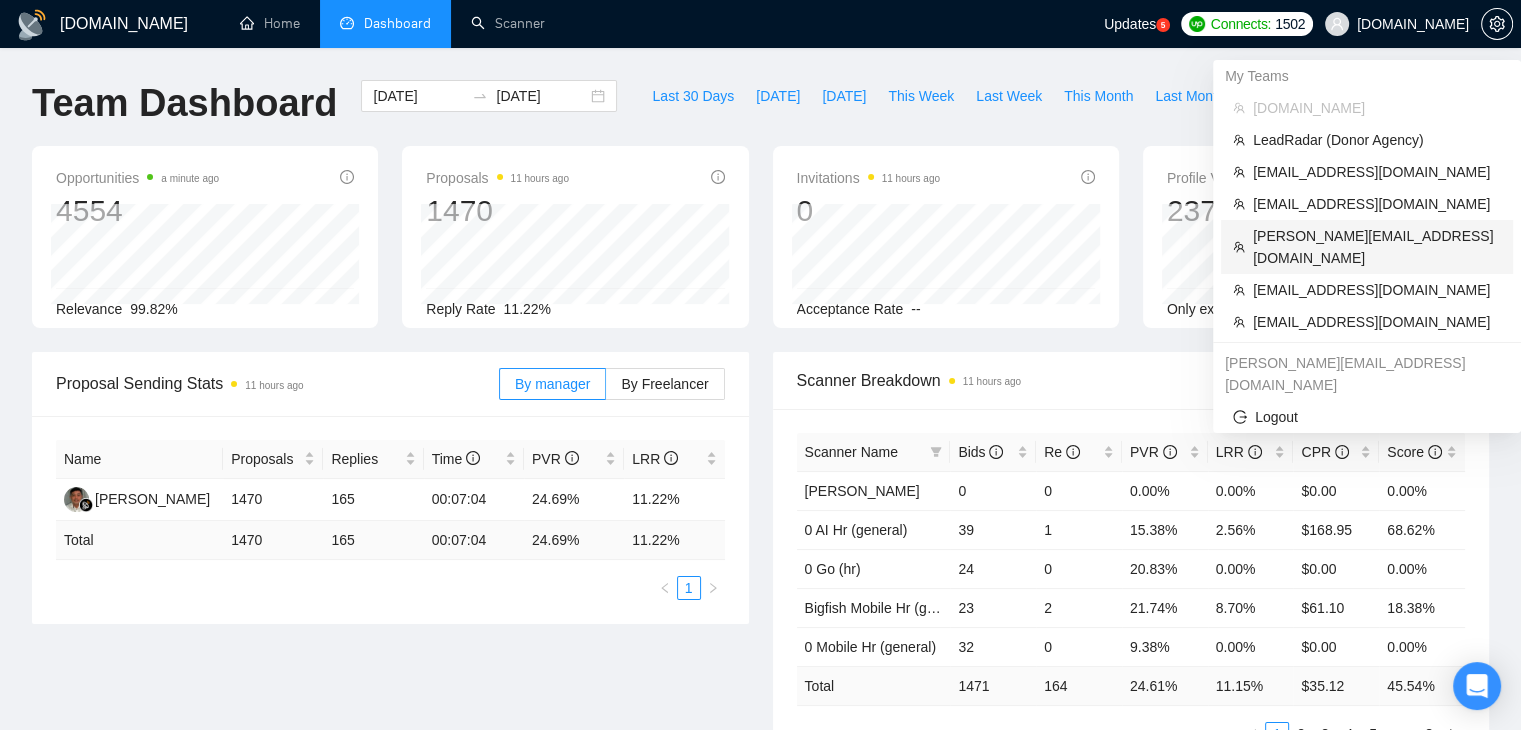 click on "[PERSON_NAME][EMAIL_ADDRESS][DOMAIN_NAME]" at bounding box center [1377, 247] 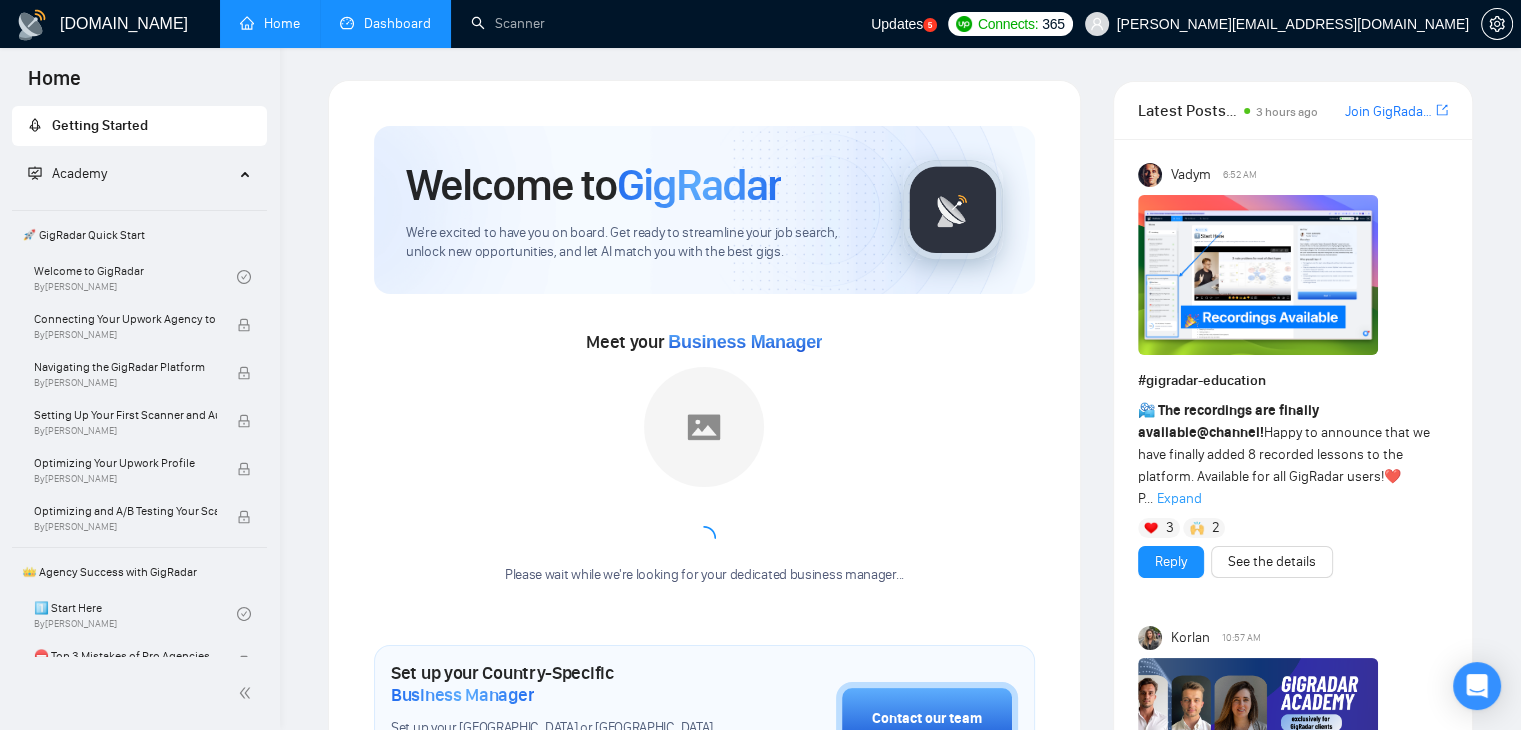 click on "Dashboard" at bounding box center (385, 23) 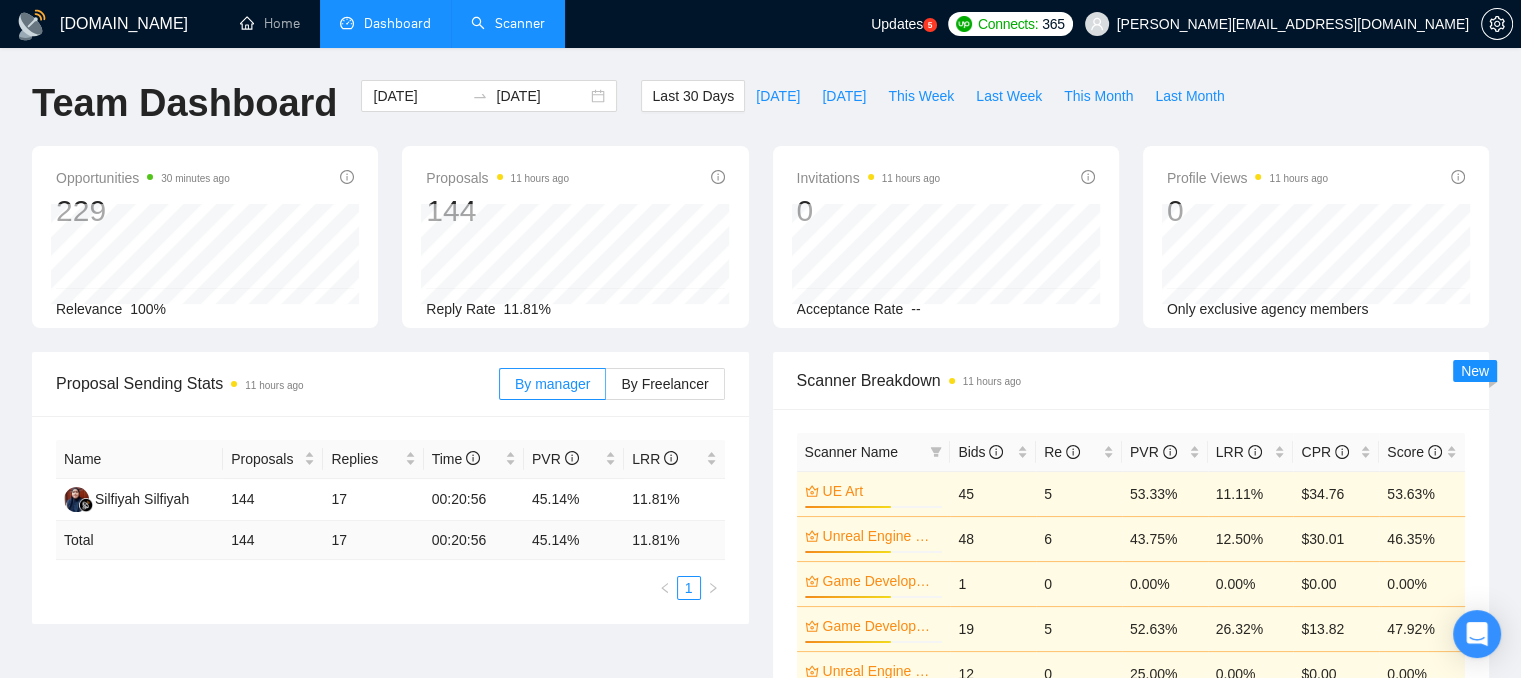 click on "Scanner" at bounding box center [508, 23] 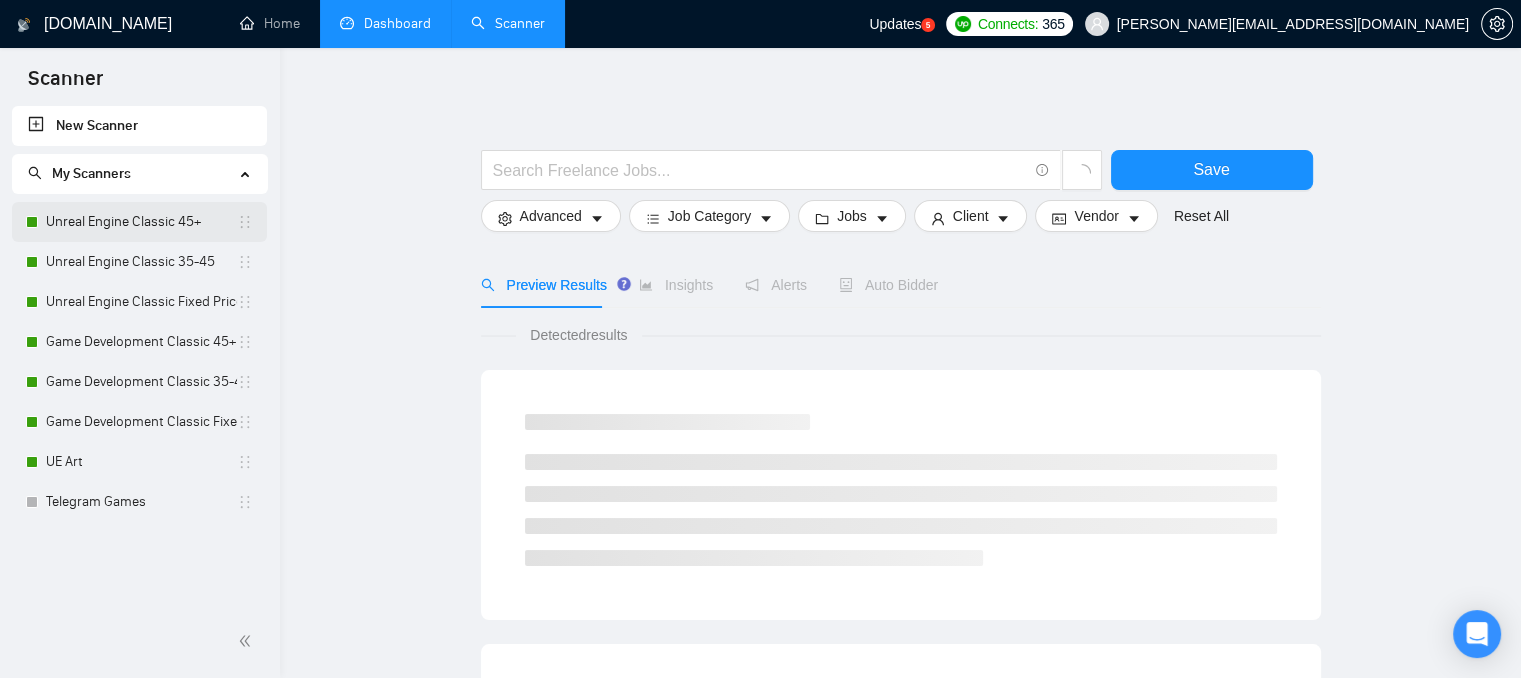 click on "Unreal Engine Classic 45+" at bounding box center (141, 222) 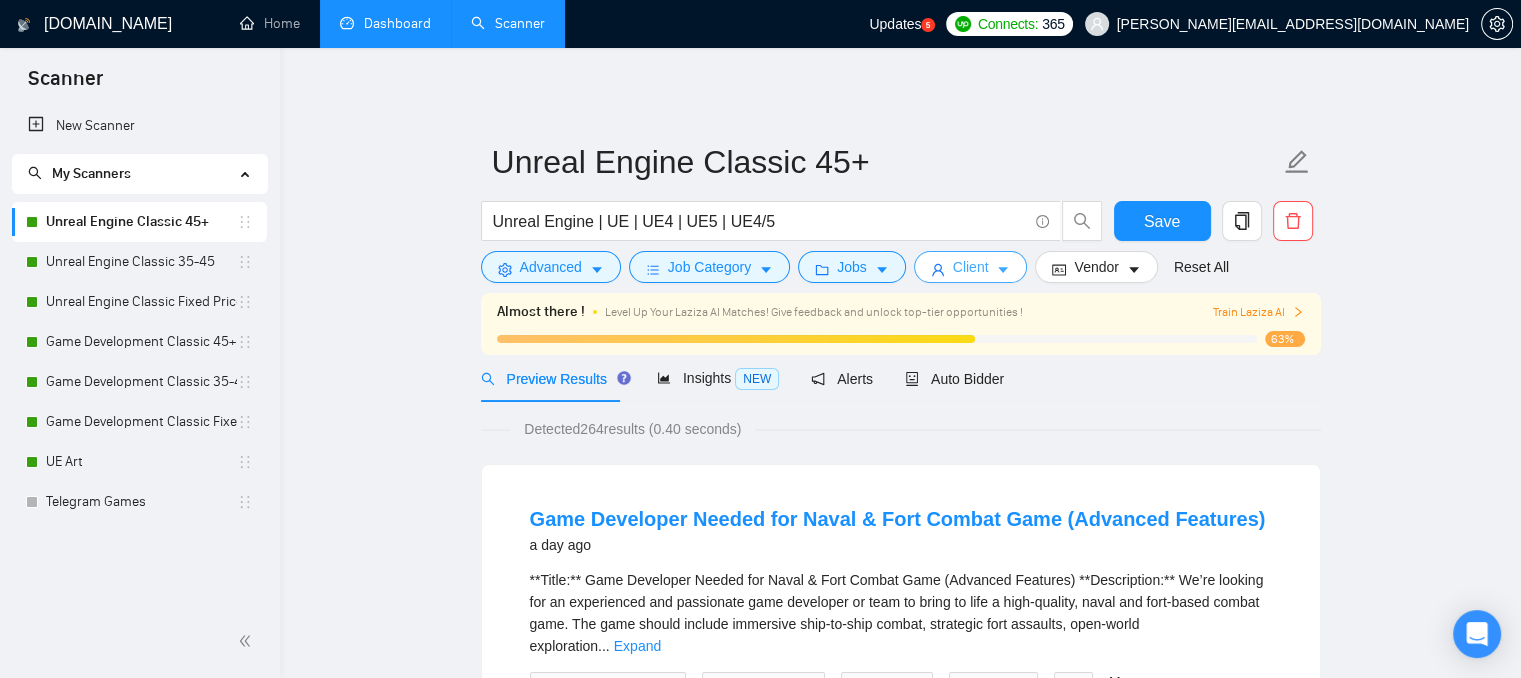 click on "Client" at bounding box center [971, 267] 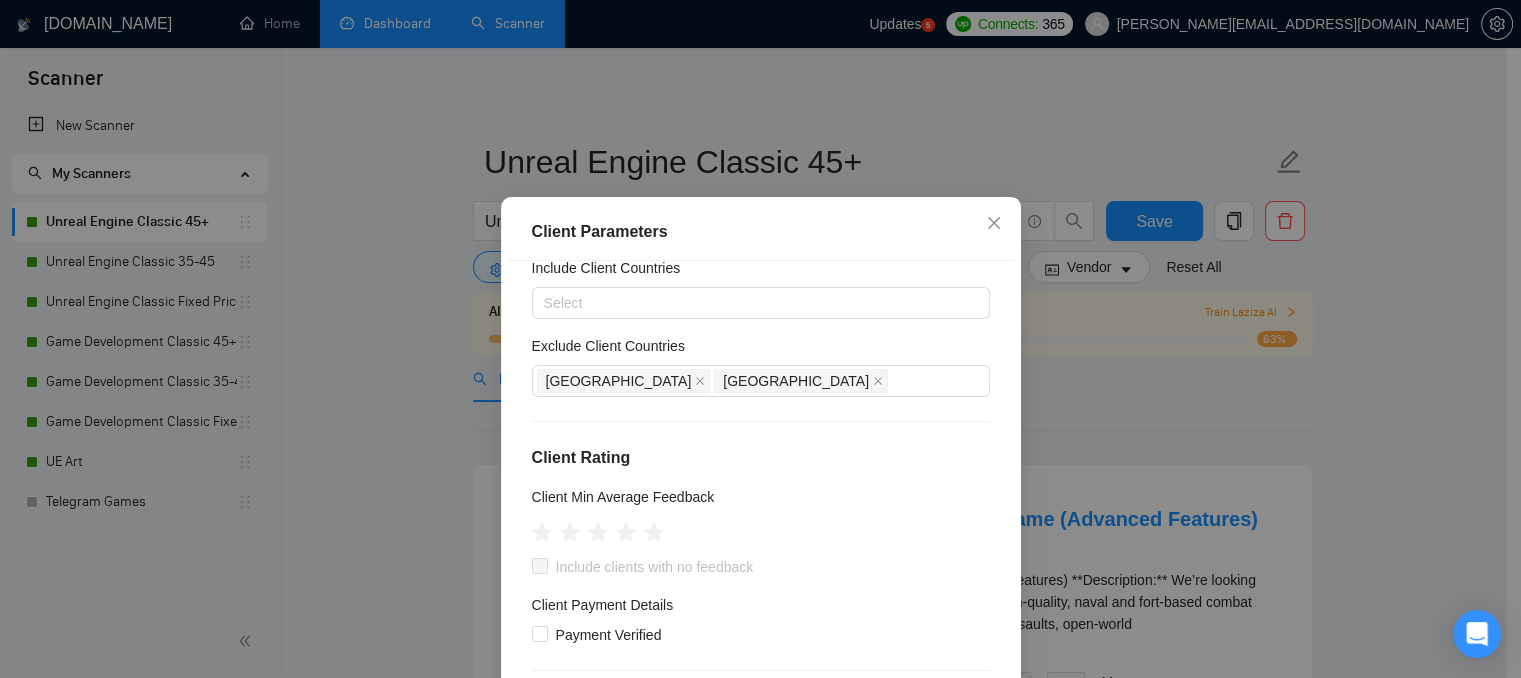 scroll, scrollTop: 100, scrollLeft: 0, axis: vertical 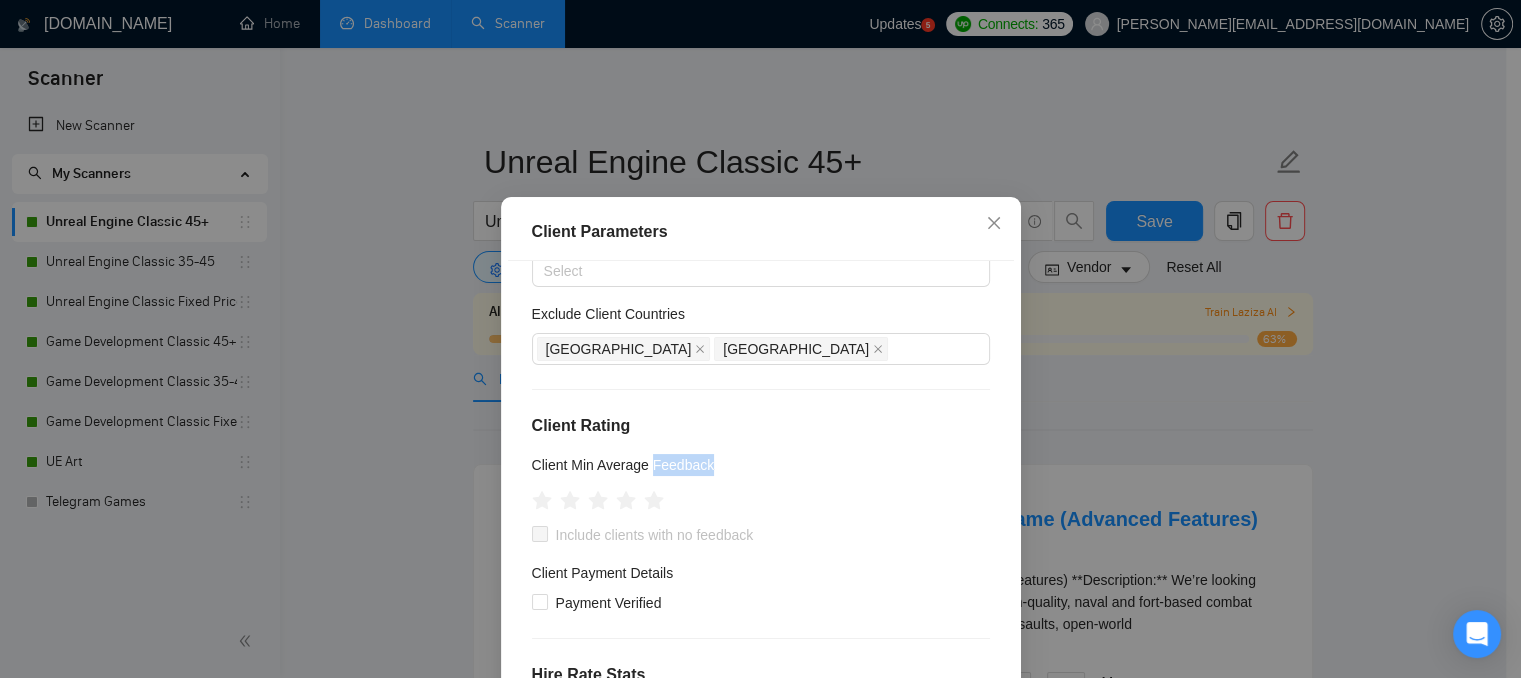 drag, startPoint x: 644, startPoint y: 468, endPoint x: 707, endPoint y: 463, distance: 63.1981 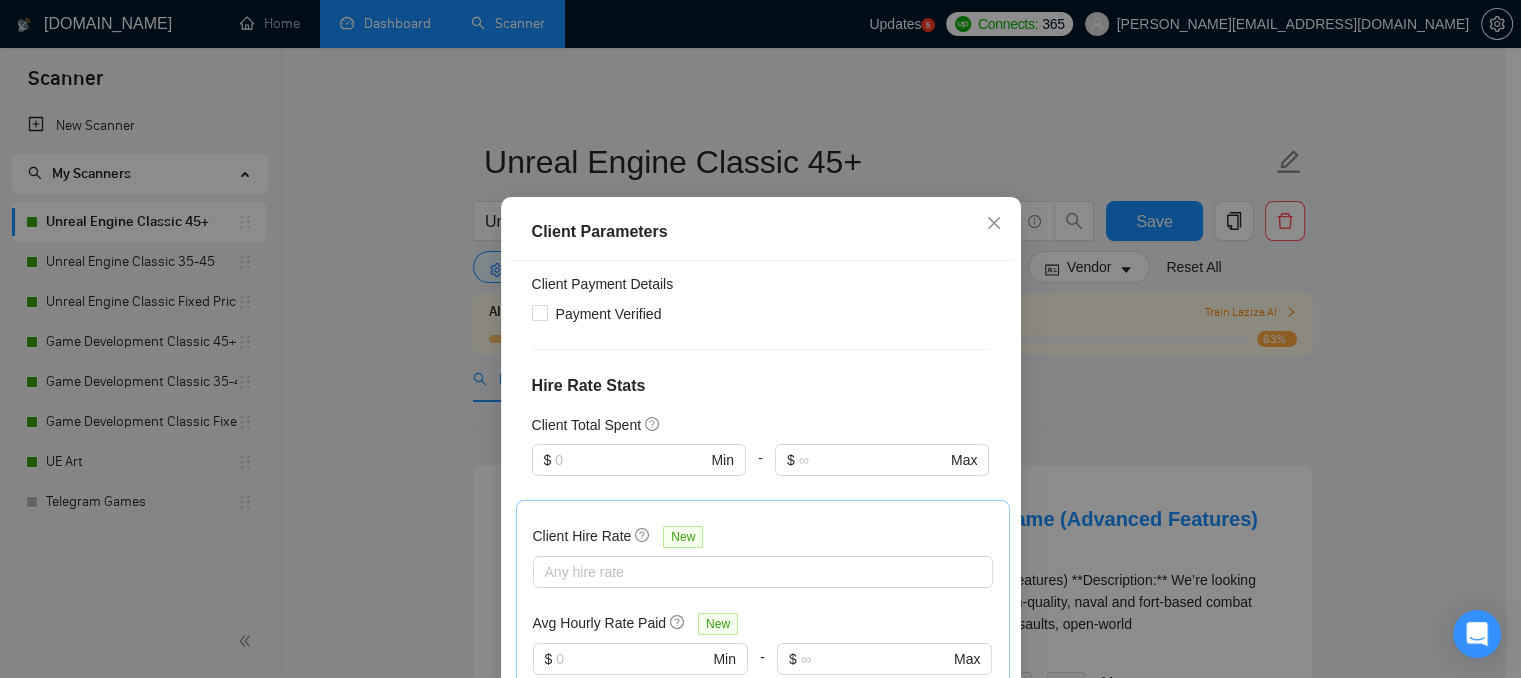 scroll, scrollTop: 400, scrollLeft: 0, axis: vertical 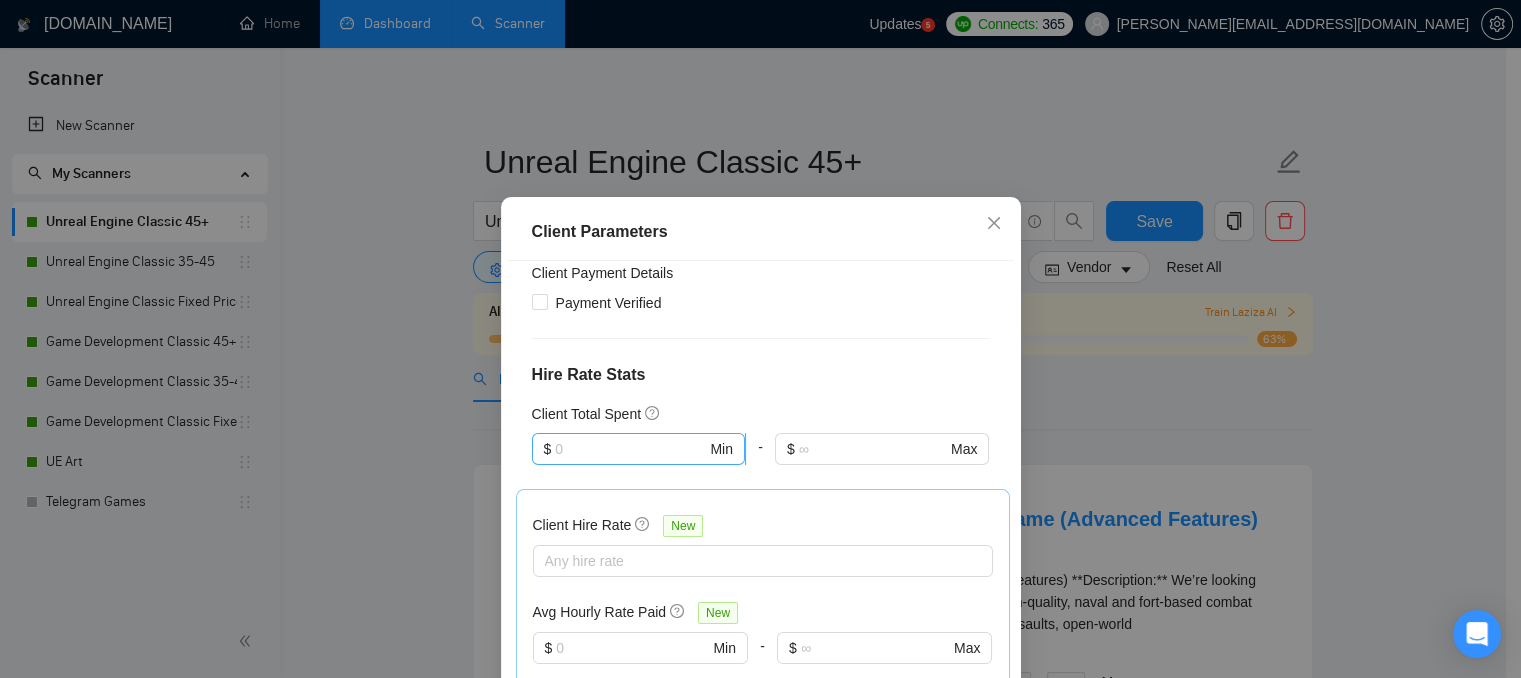 click at bounding box center (630, 449) 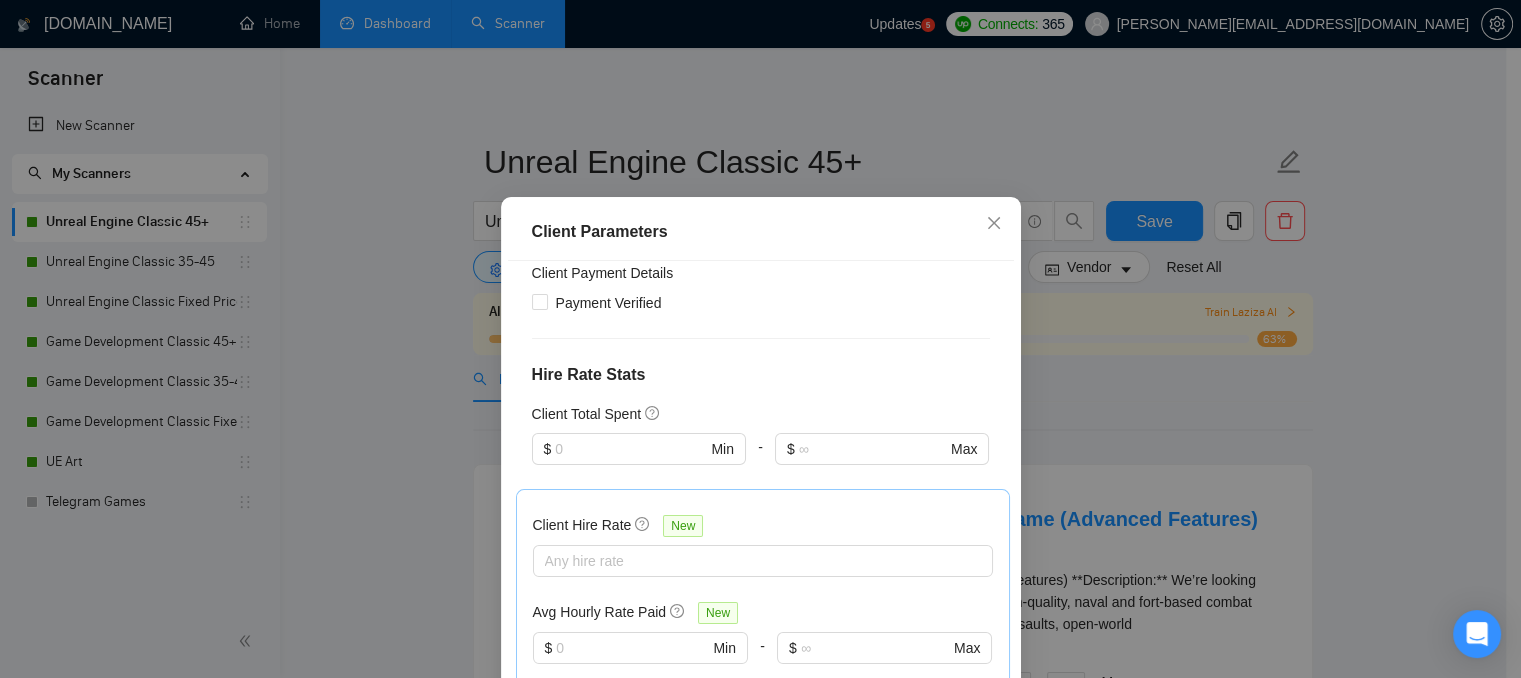 click on "Hire Rate Stats" at bounding box center [761, 375] 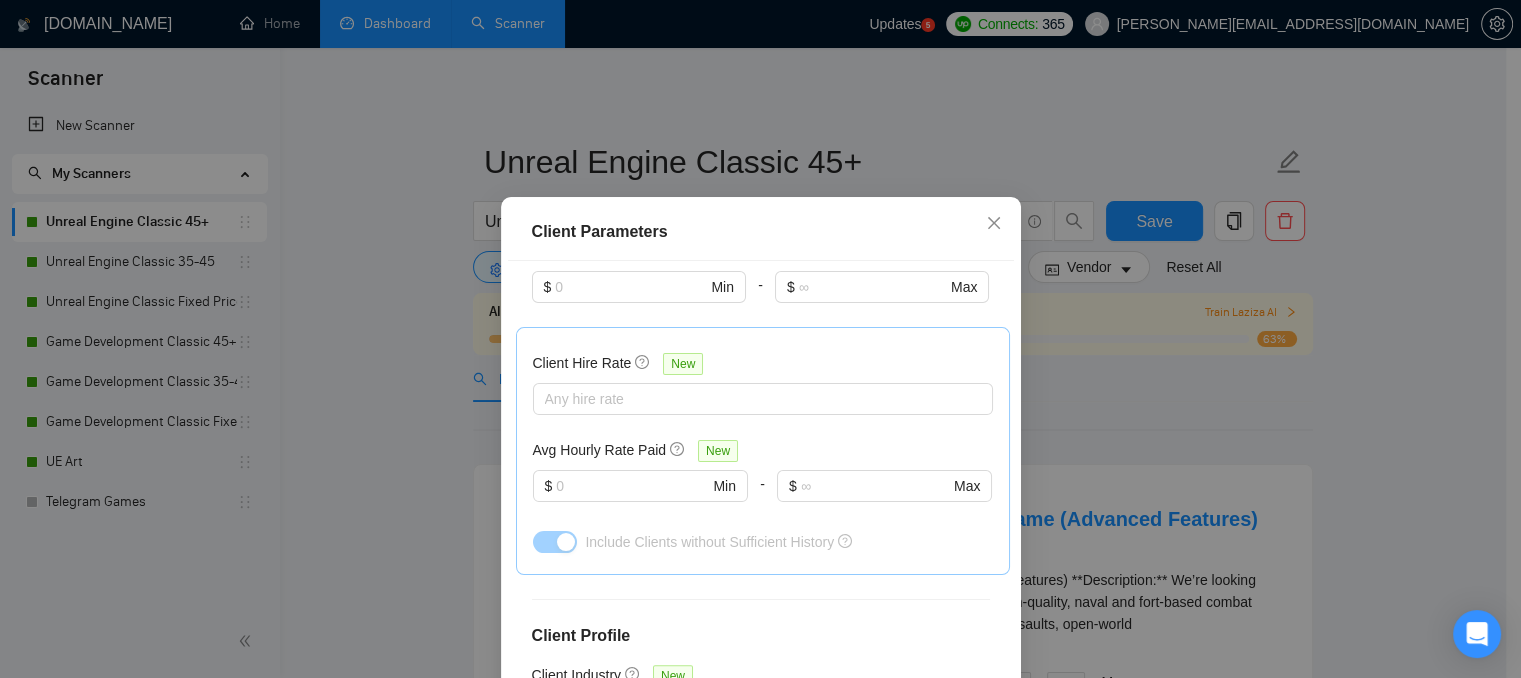 scroll, scrollTop: 600, scrollLeft: 0, axis: vertical 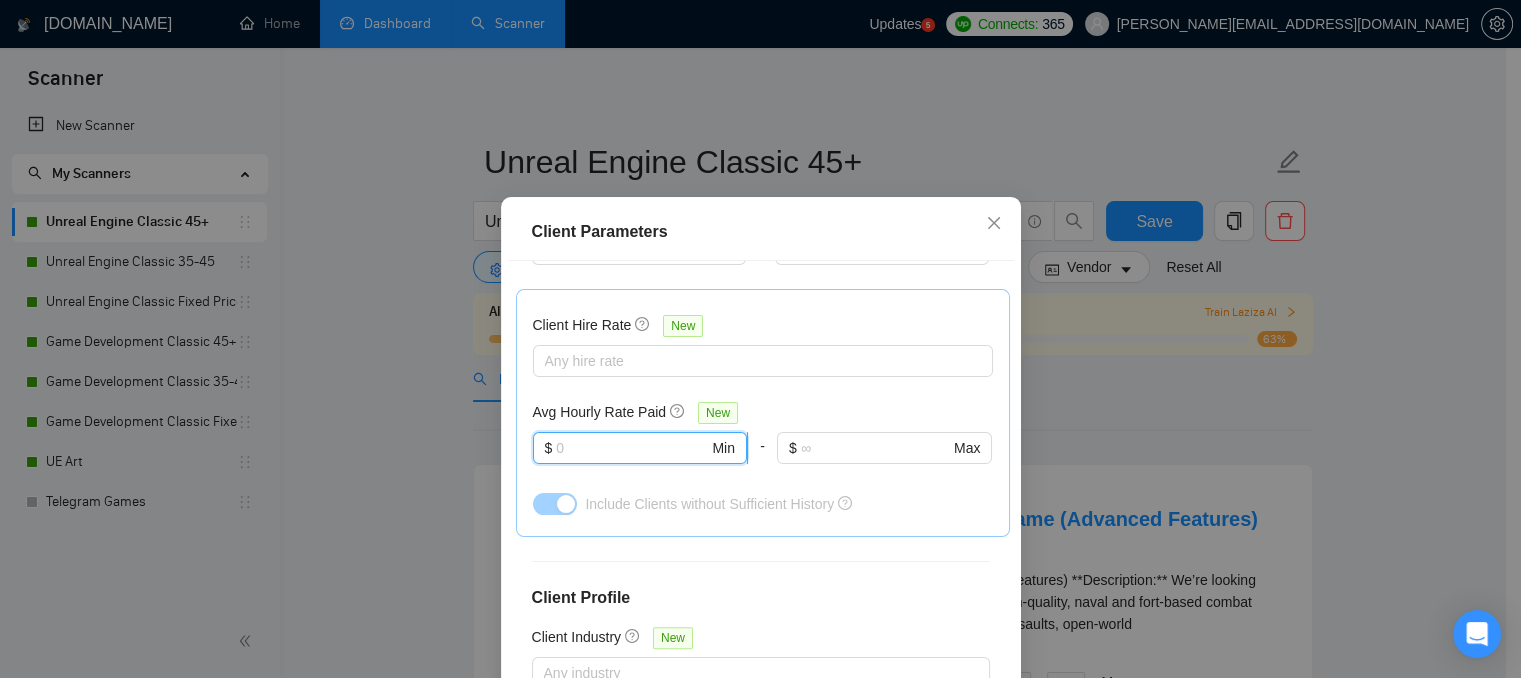 click at bounding box center [632, 448] 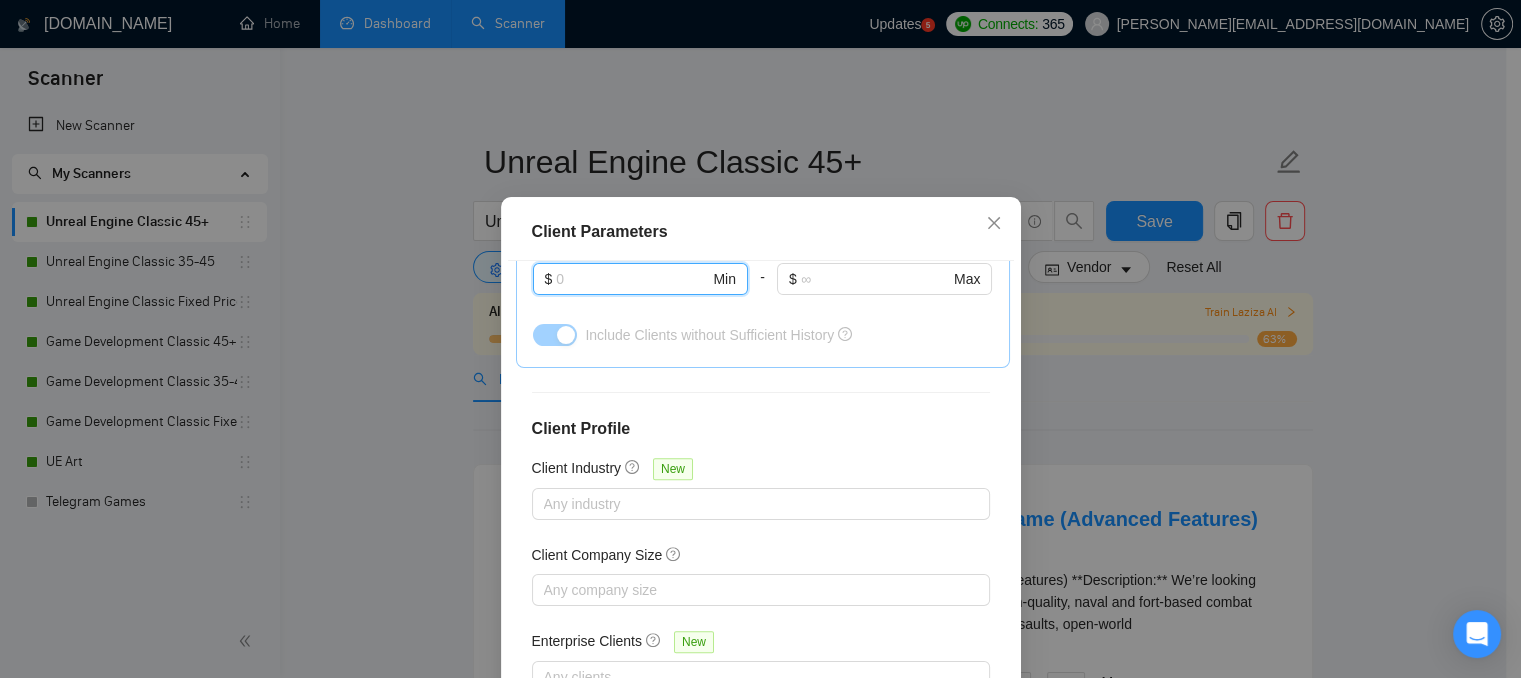 scroll, scrollTop: 773, scrollLeft: 0, axis: vertical 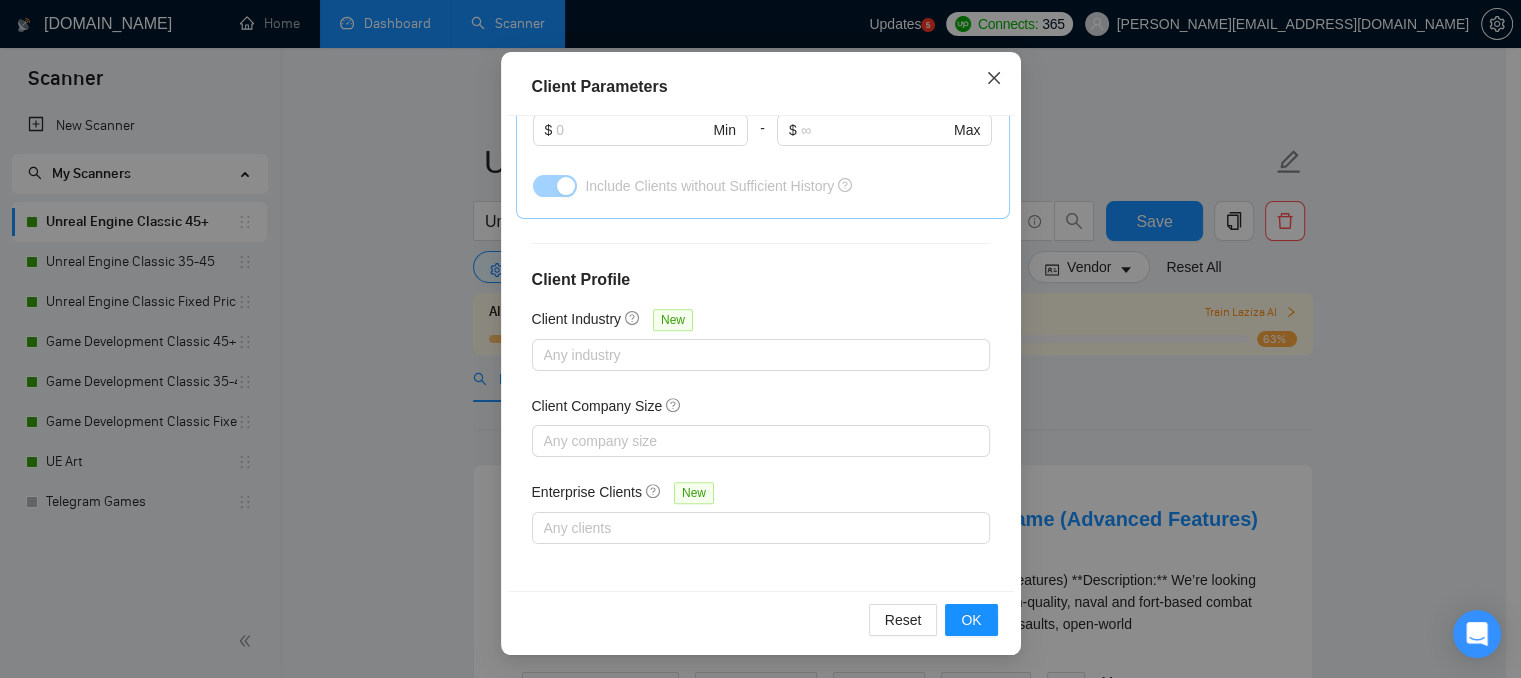 click 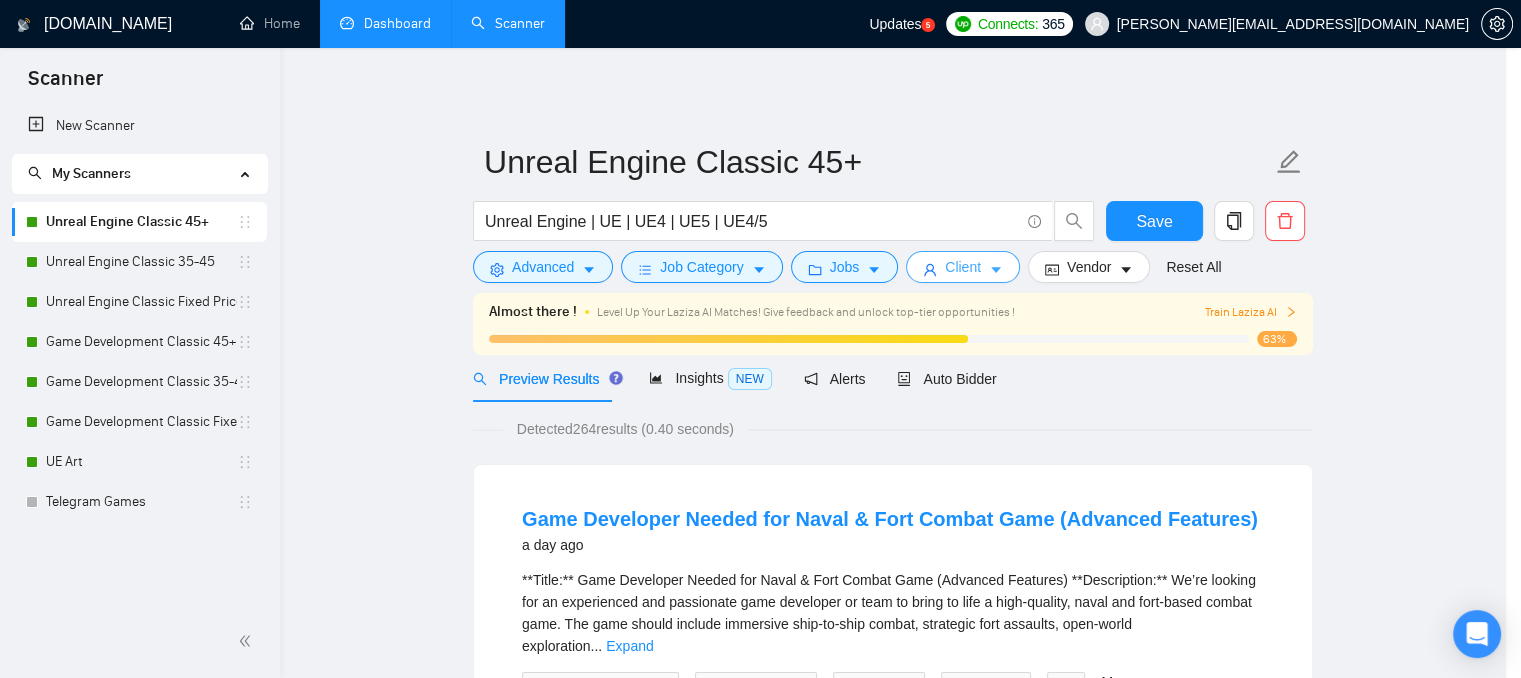 scroll, scrollTop: 0, scrollLeft: 0, axis: both 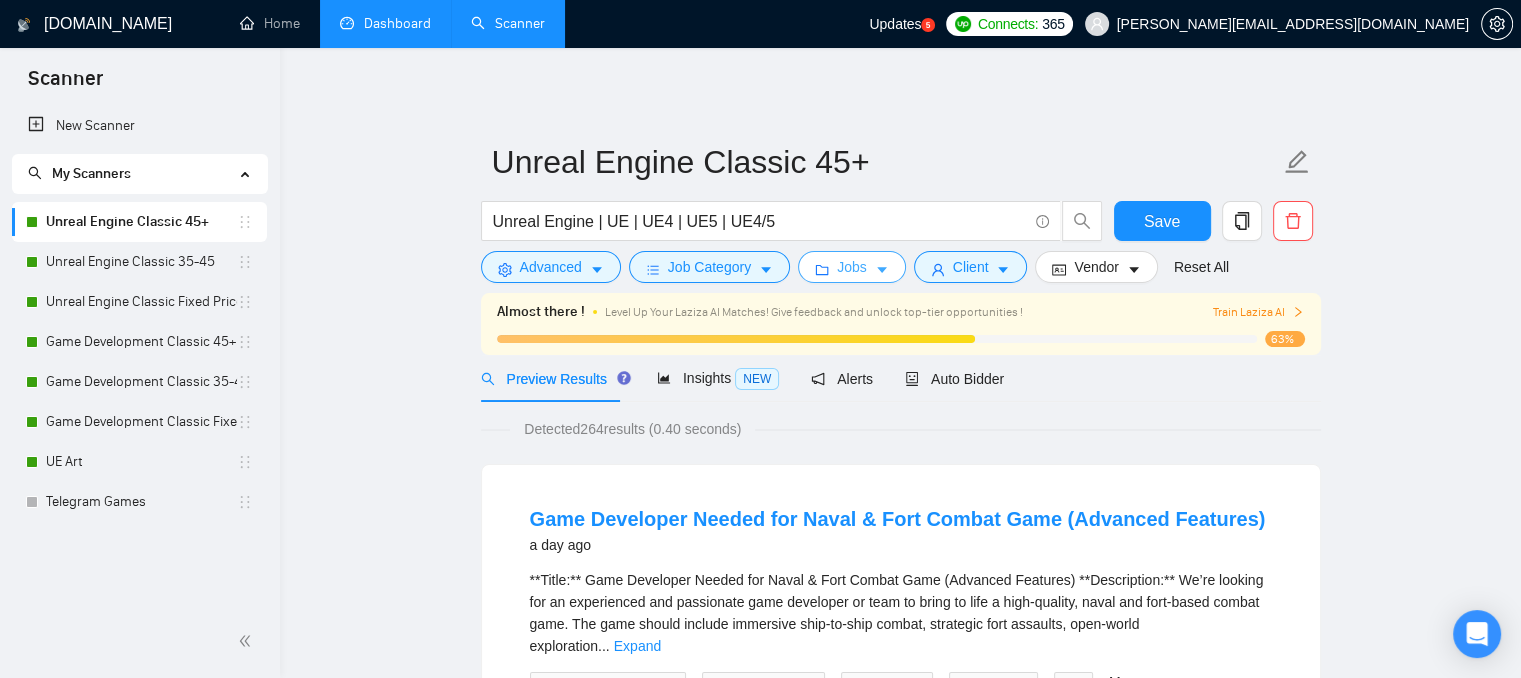 click on "Jobs" at bounding box center (852, 267) 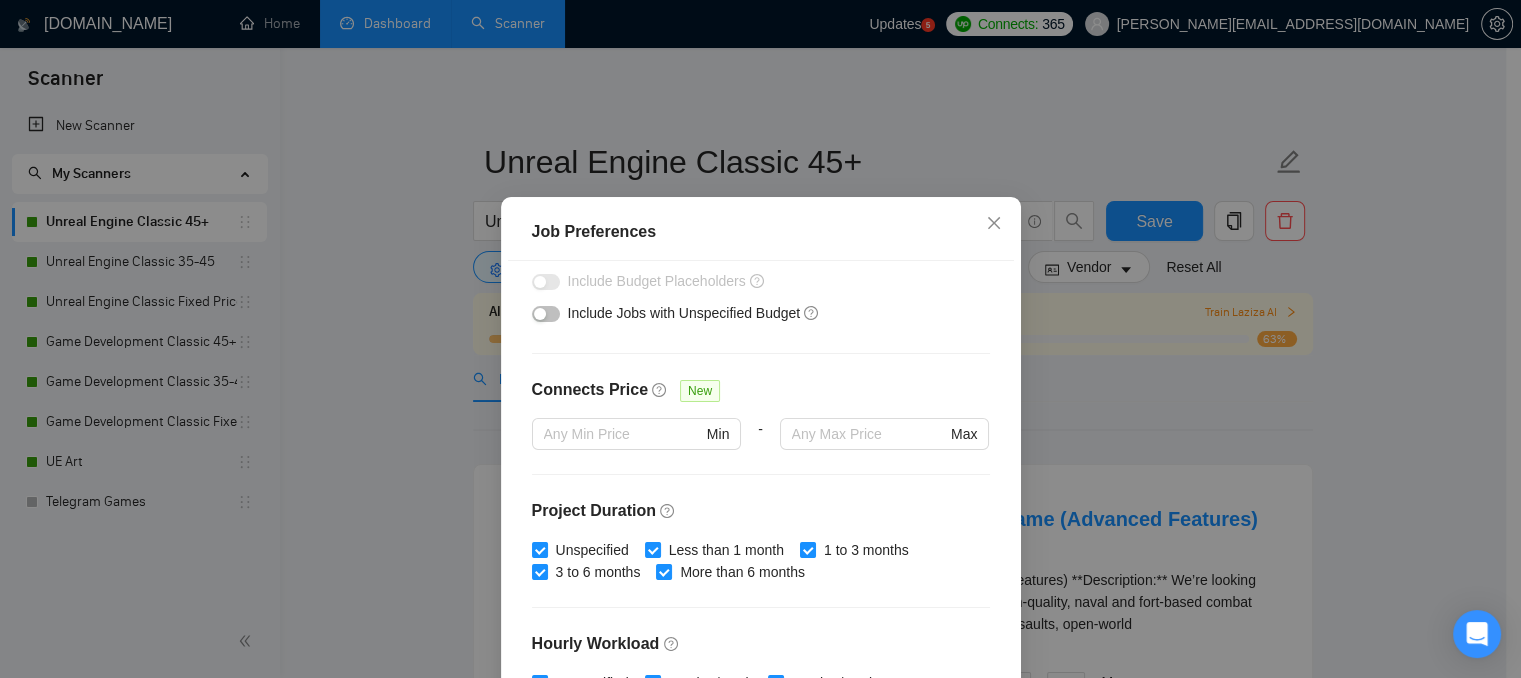 scroll, scrollTop: 400, scrollLeft: 0, axis: vertical 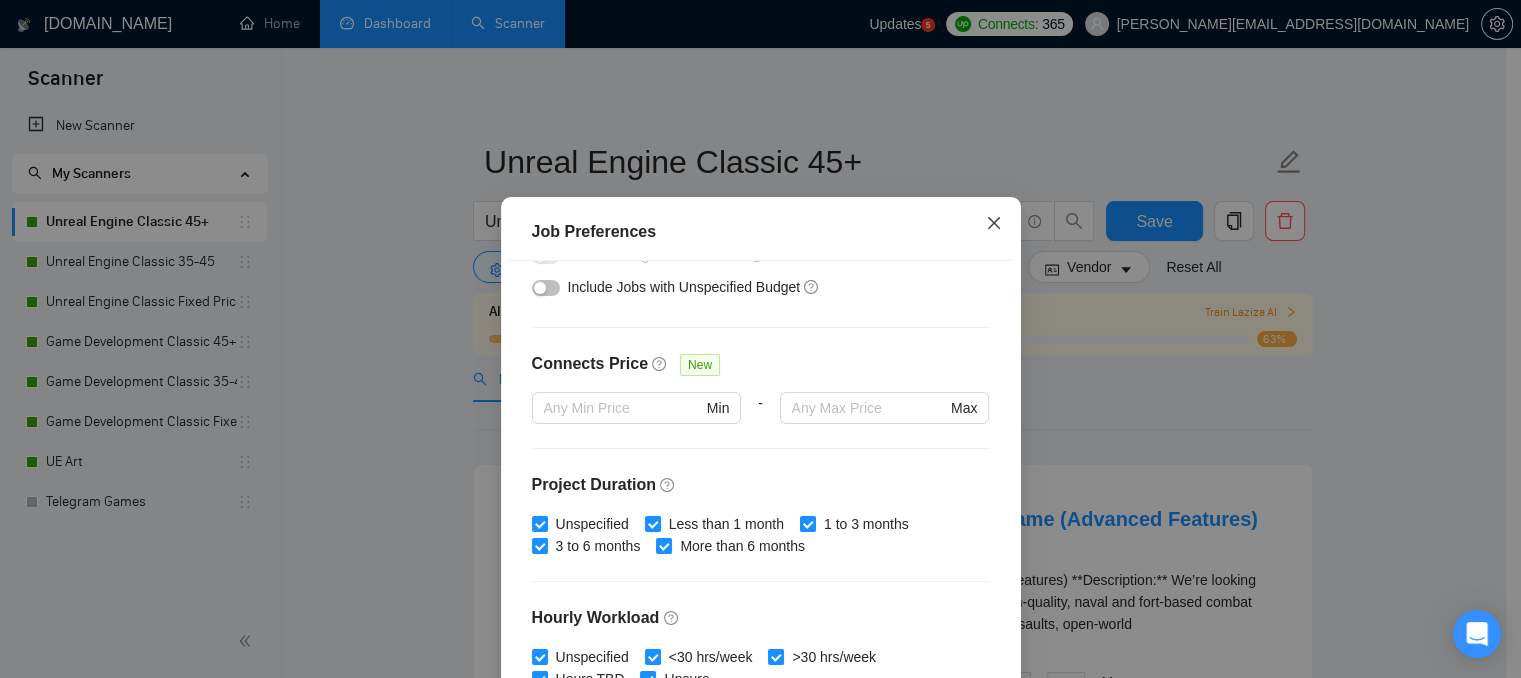 click 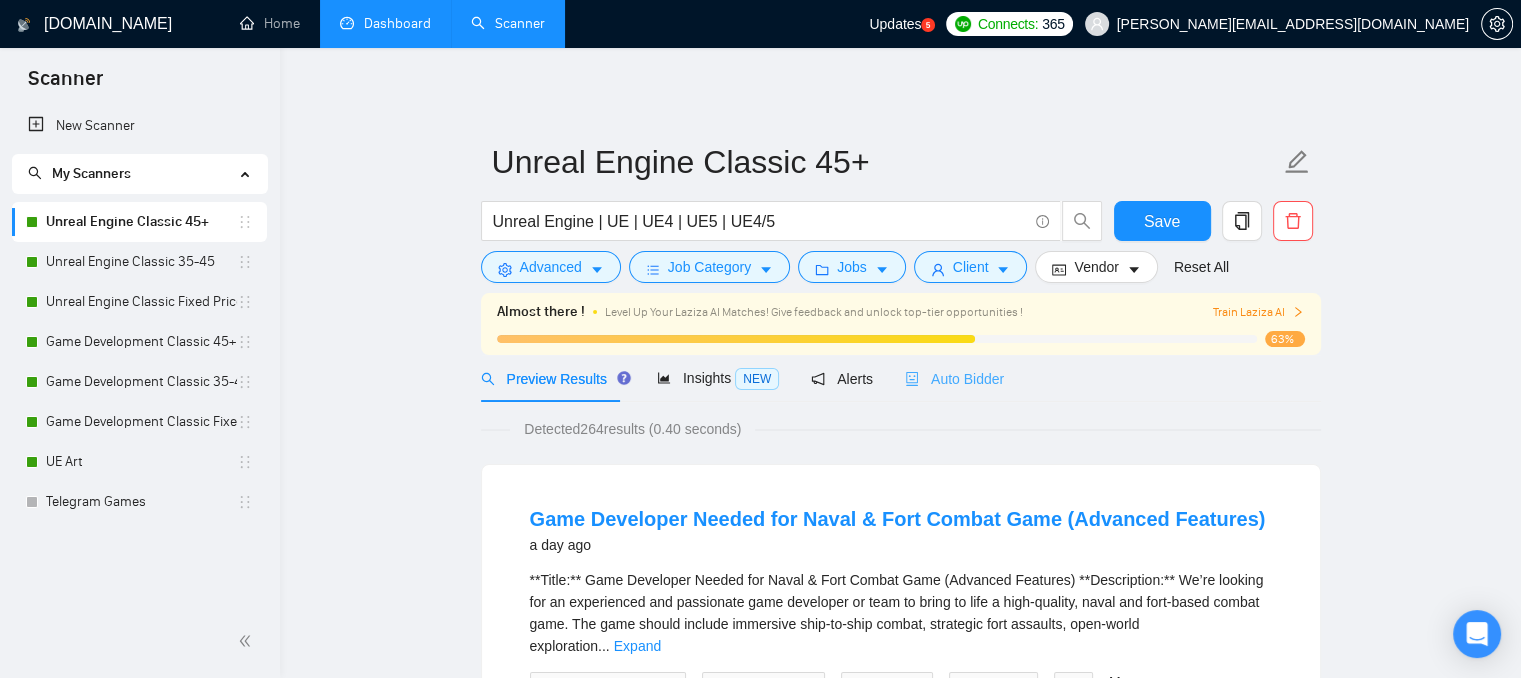 click on "Auto Bidder" at bounding box center [954, 378] 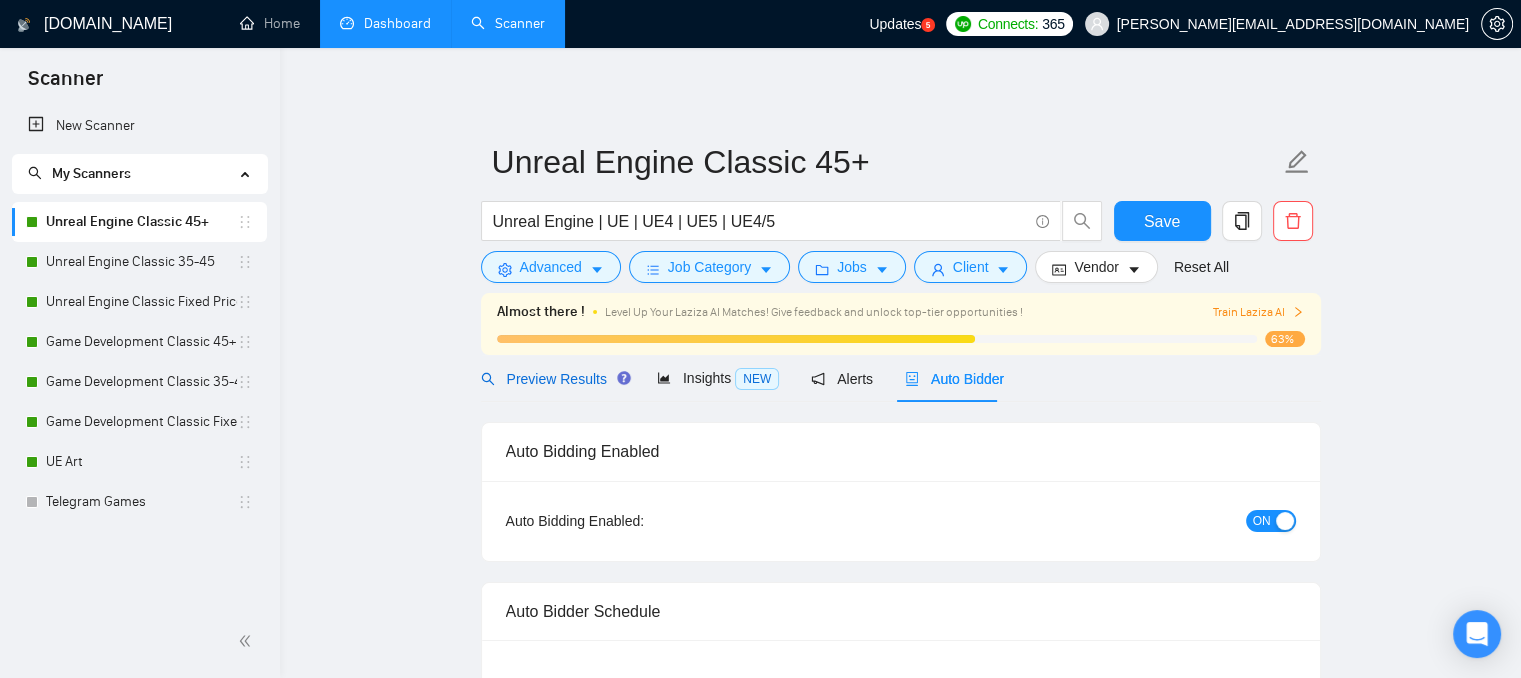 click on "Preview Results" at bounding box center [553, 379] 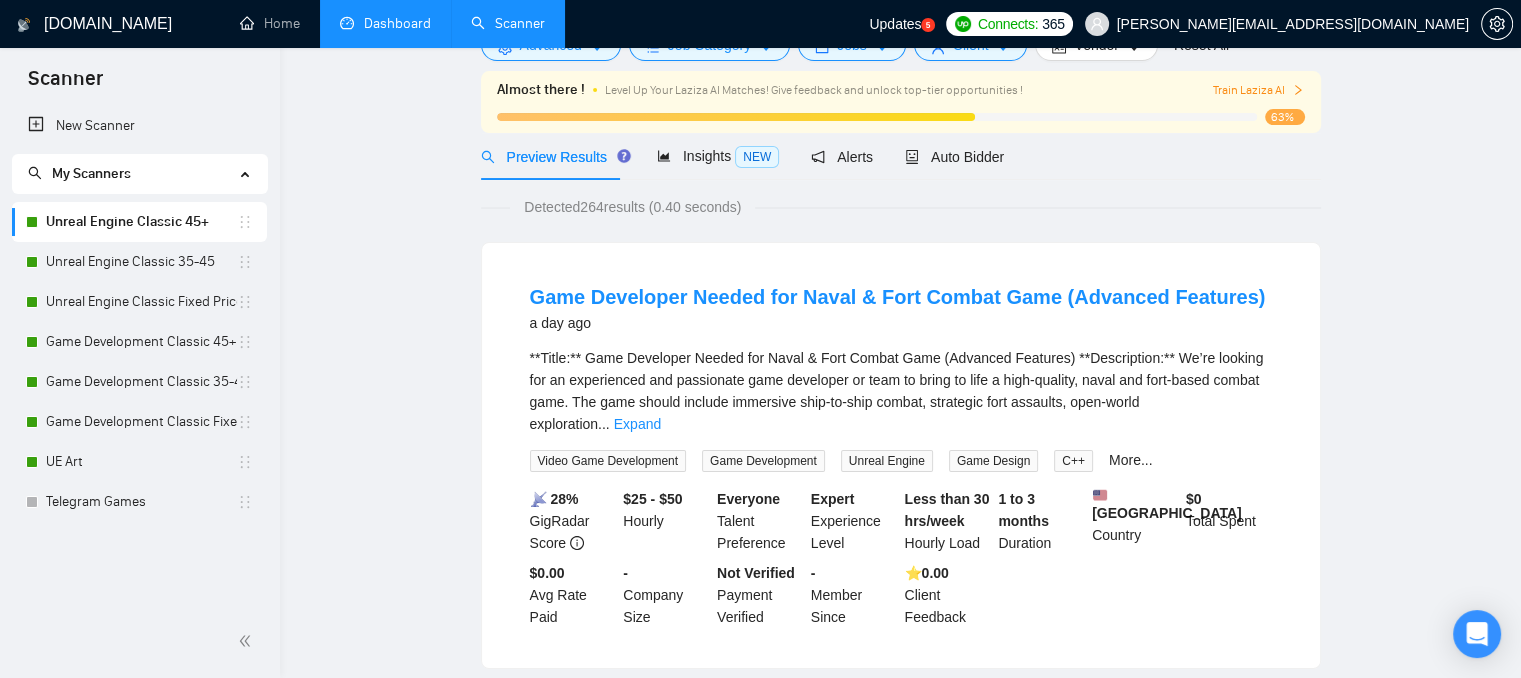scroll, scrollTop: 0, scrollLeft: 0, axis: both 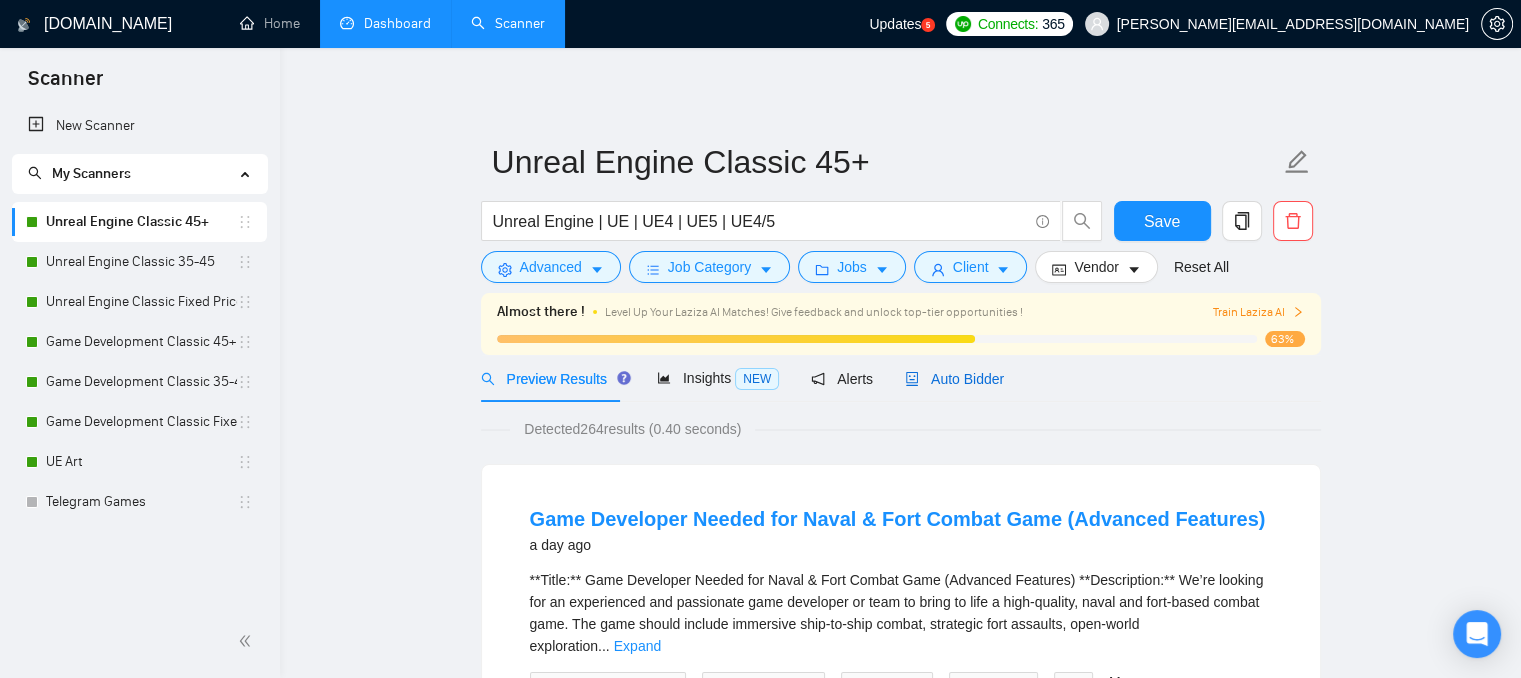 click on "Auto Bidder" at bounding box center [954, 379] 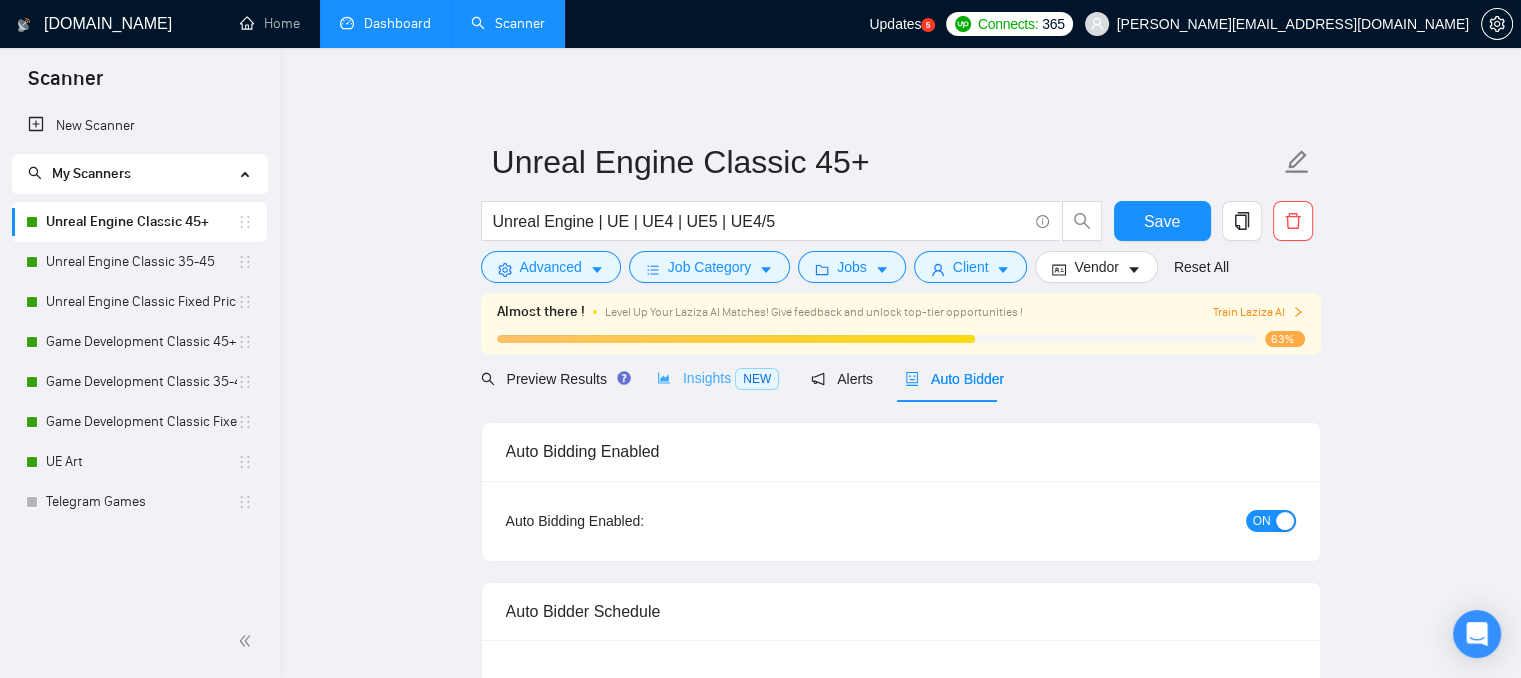 type 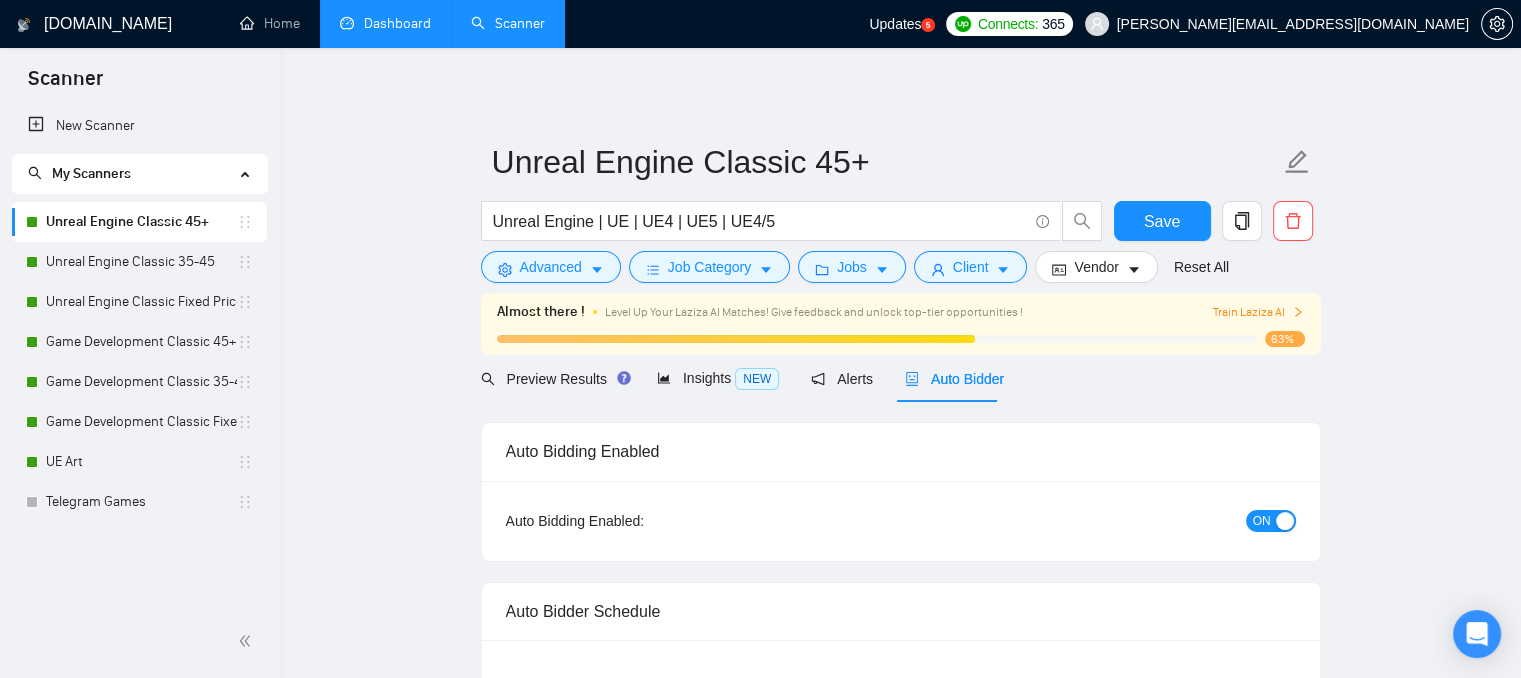 type 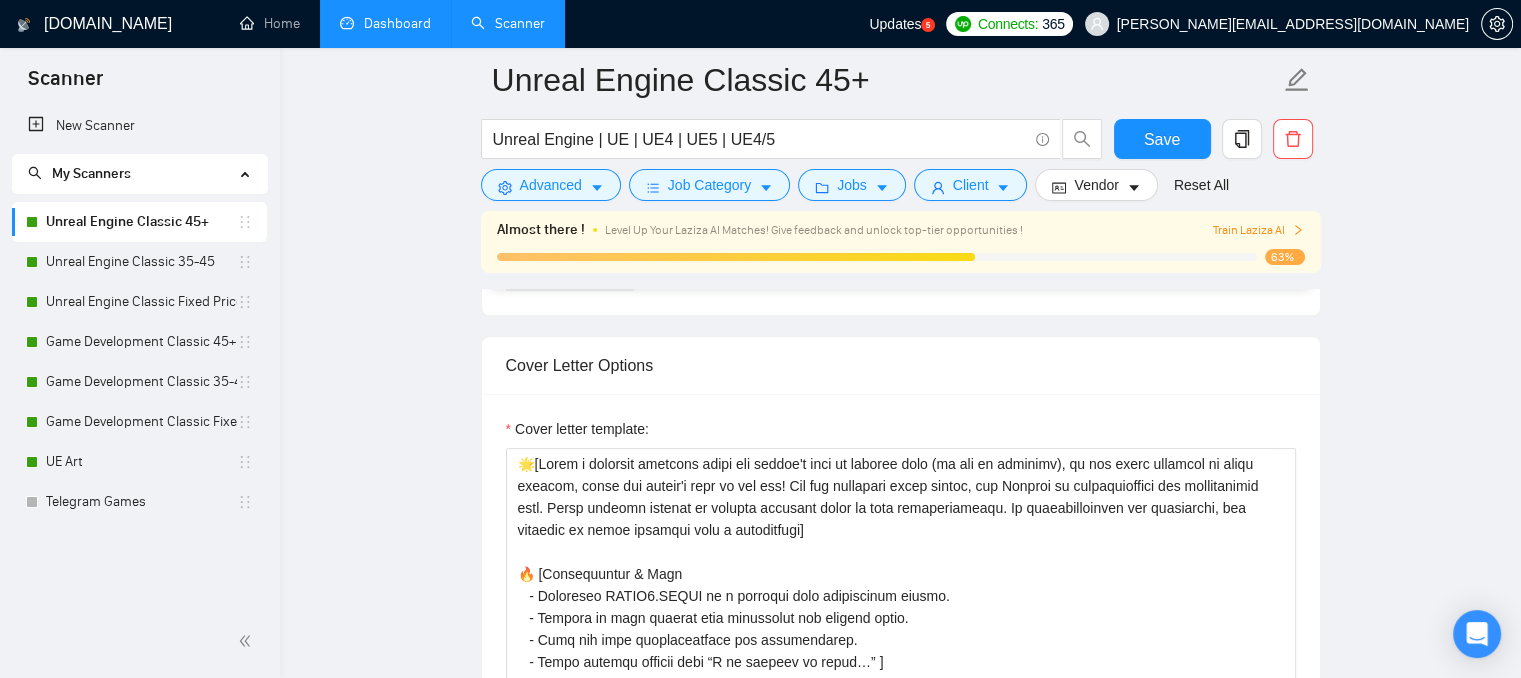 scroll, scrollTop: 1800, scrollLeft: 0, axis: vertical 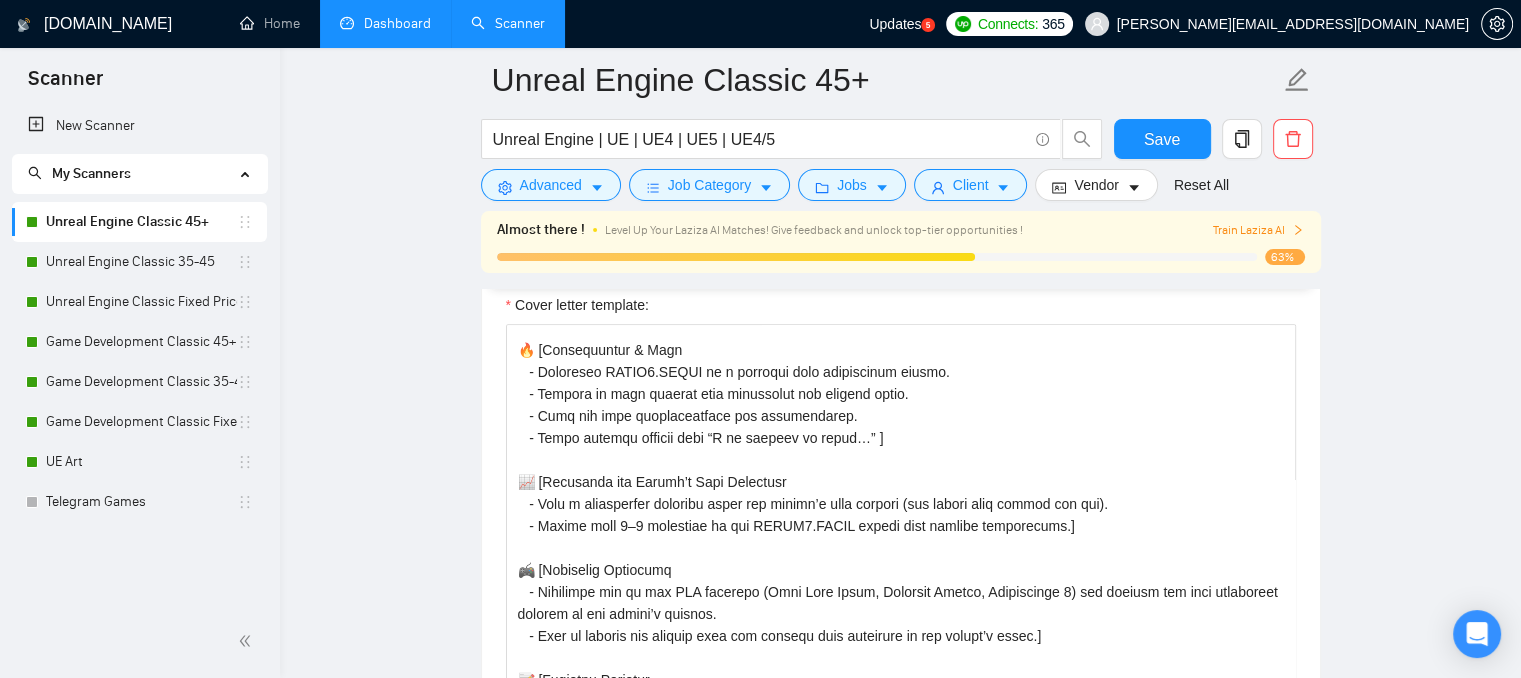 click on "Dashboard" at bounding box center [385, 23] 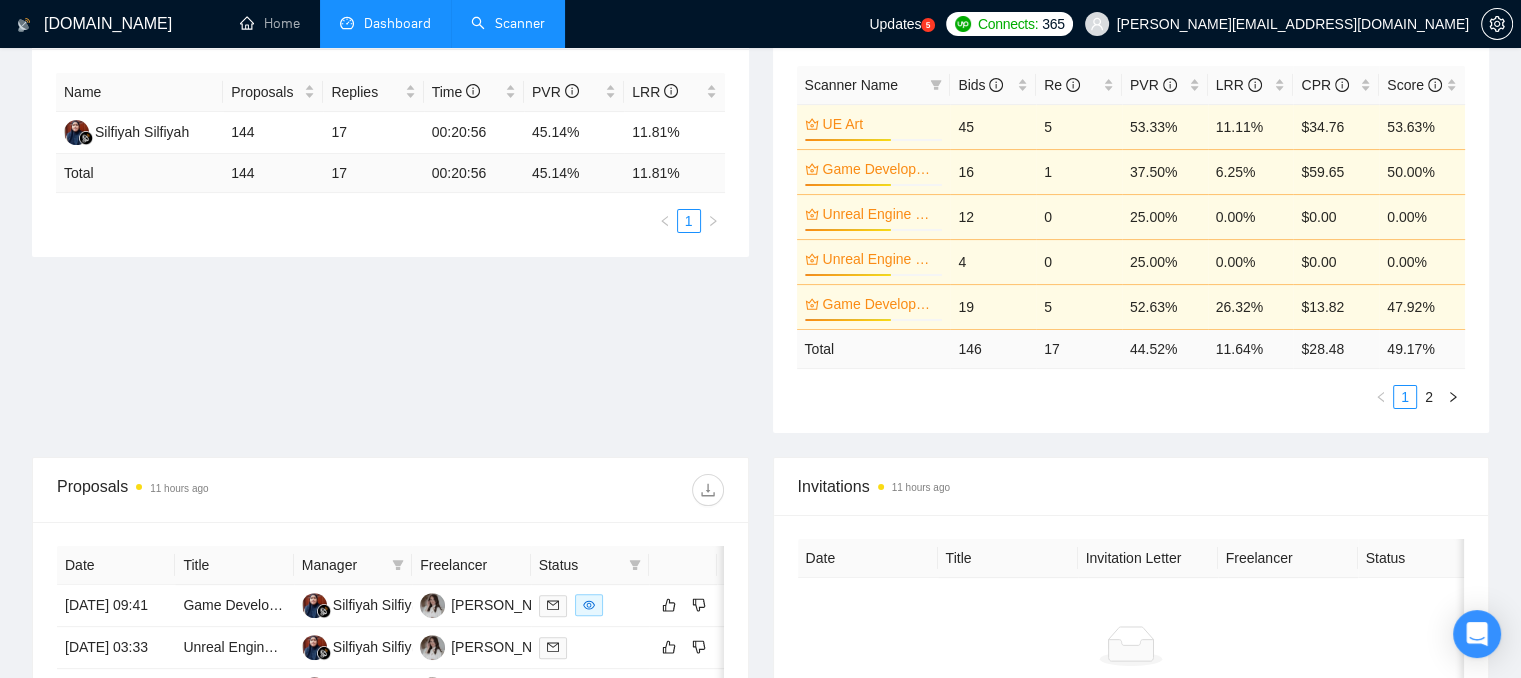 scroll, scrollTop: 420, scrollLeft: 0, axis: vertical 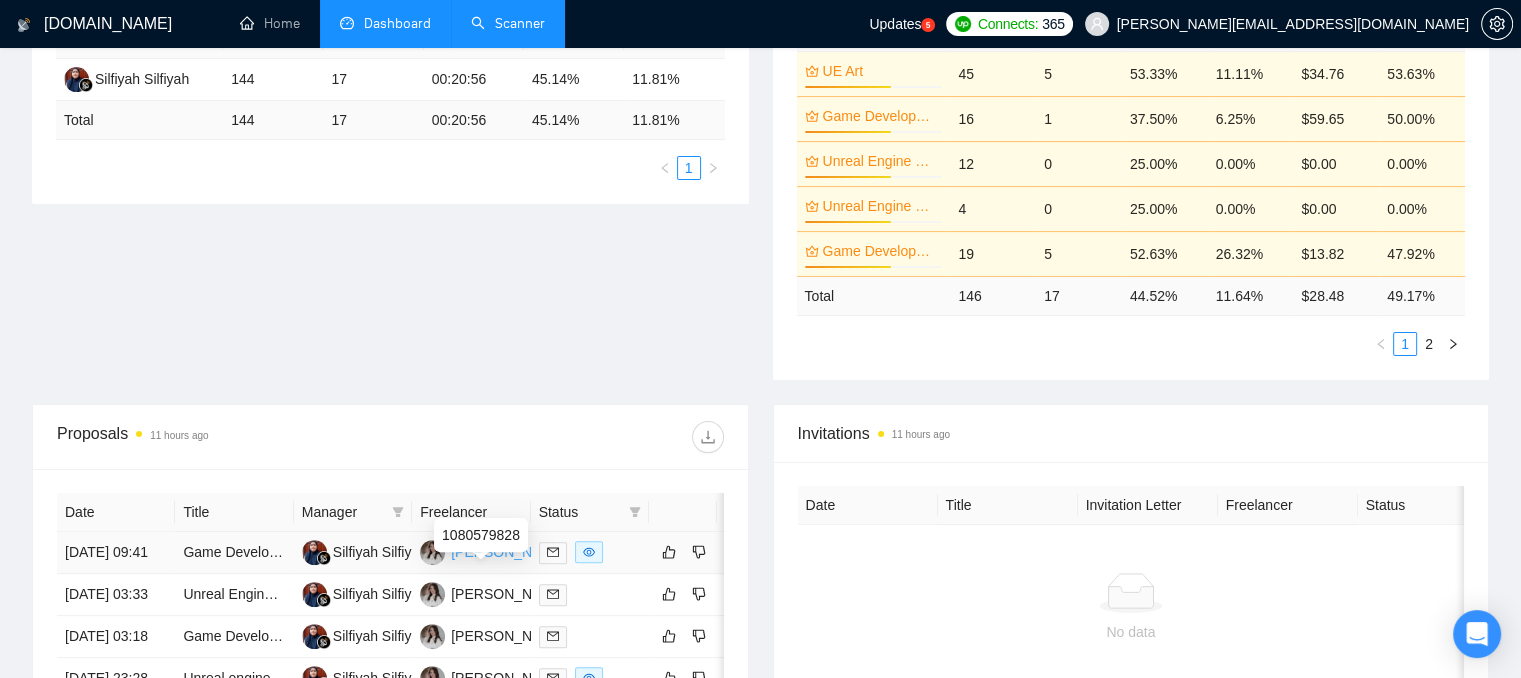 click on "[PERSON_NAME]" at bounding box center (508, 552) 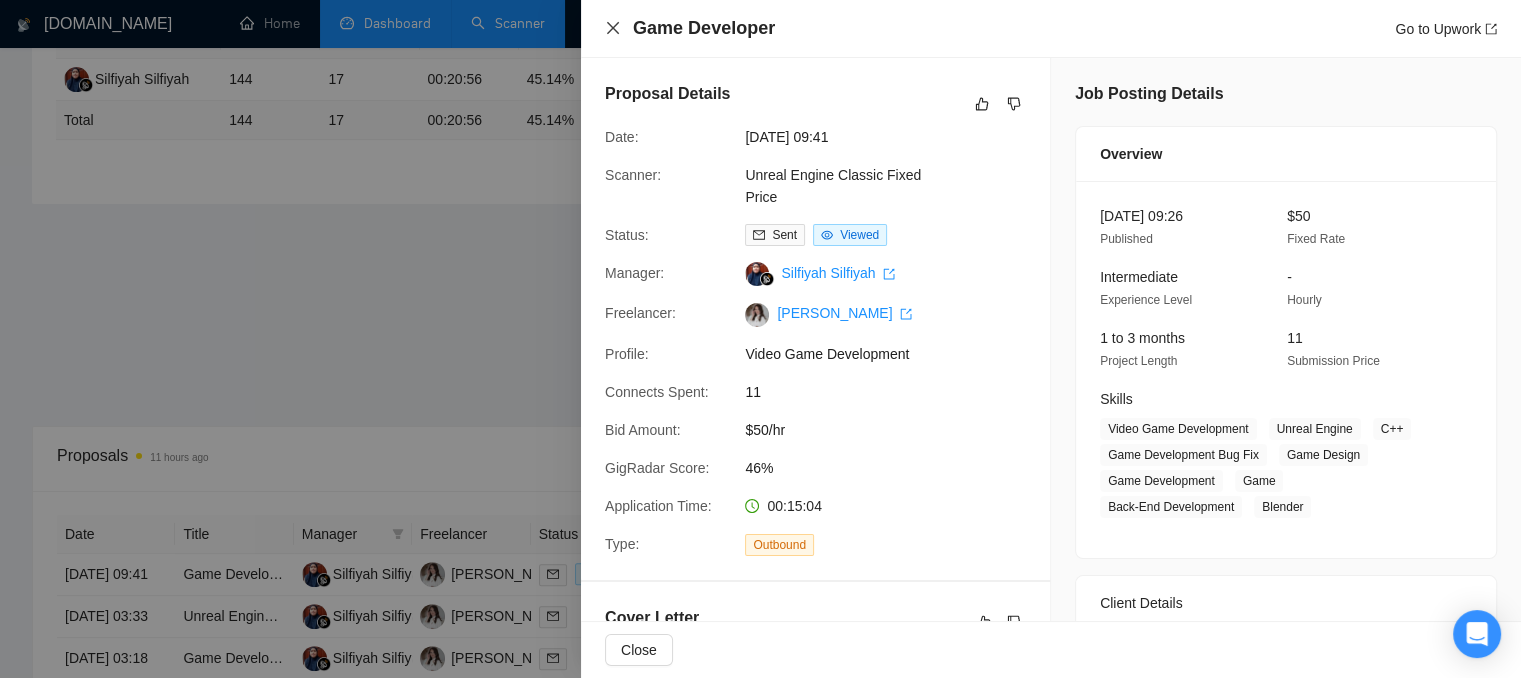 click 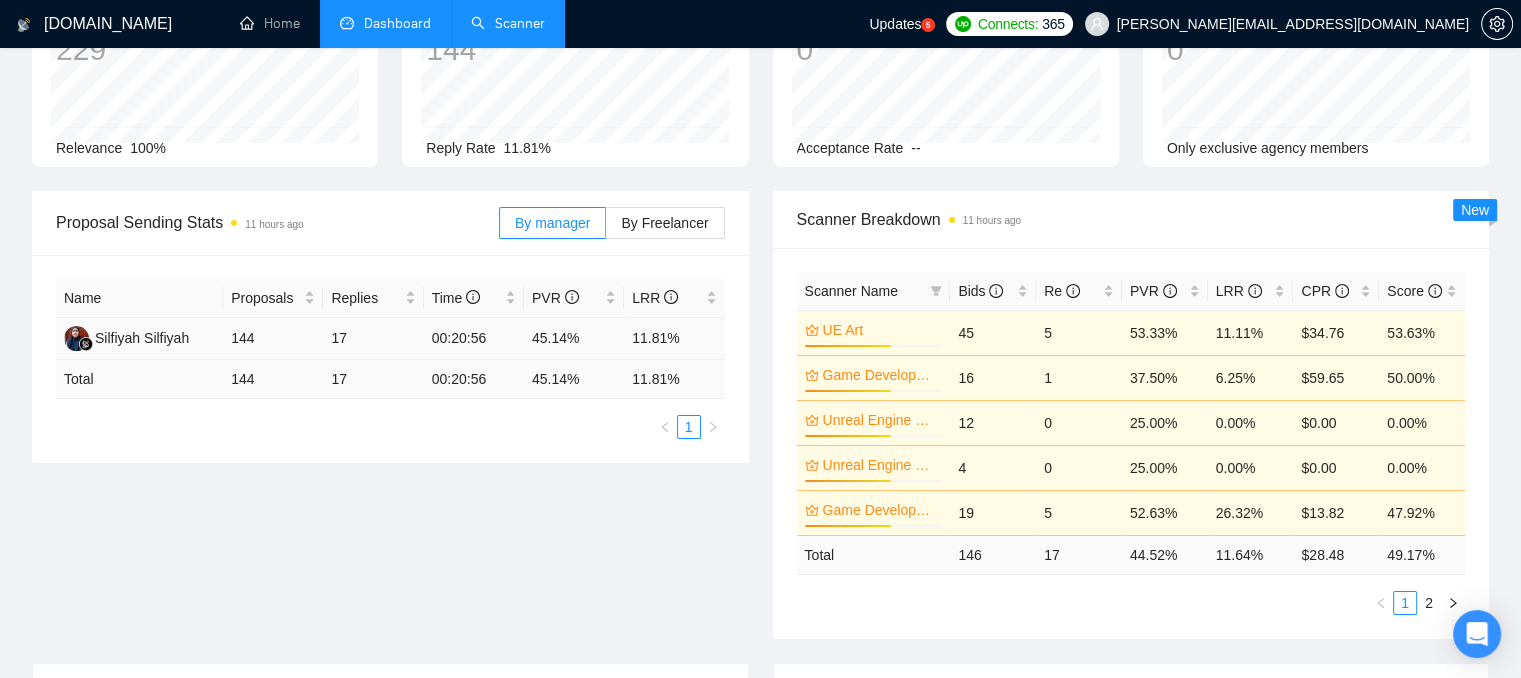 scroll, scrollTop: 120, scrollLeft: 0, axis: vertical 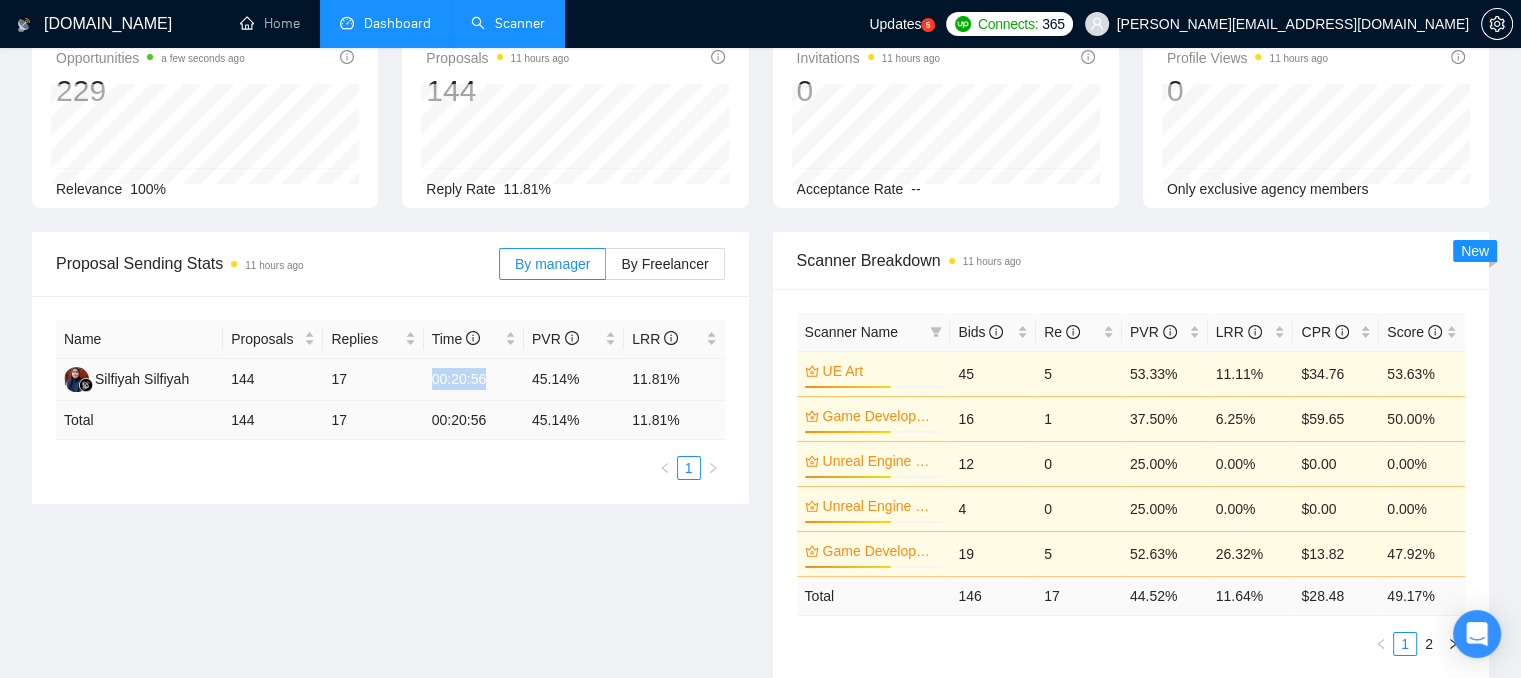 drag, startPoint x: 431, startPoint y: 381, endPoint x: 489, endPoint y: 372, distance: 58.694122 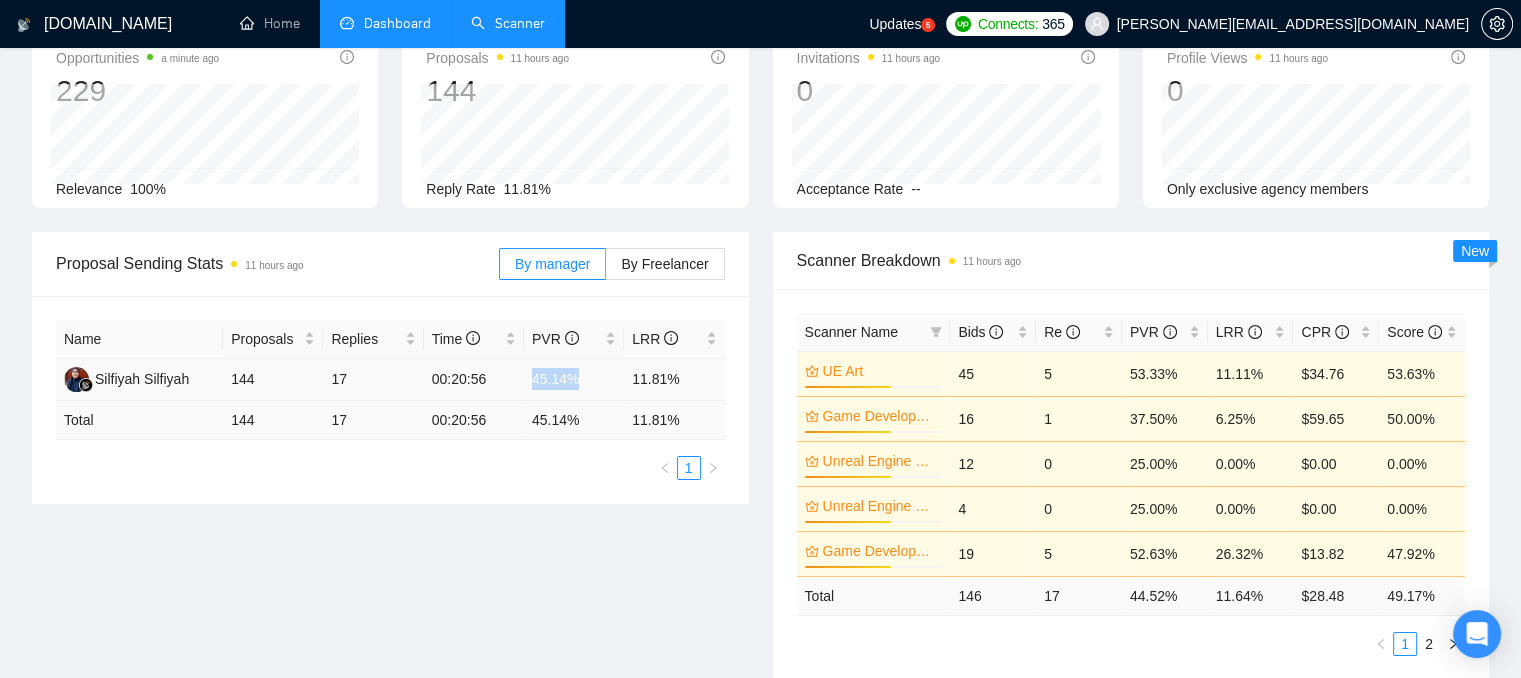 drag, startPoint x: 532, startPoint y: 375, endPoint x: 576, endPoint y: 376, distance: 44.011364 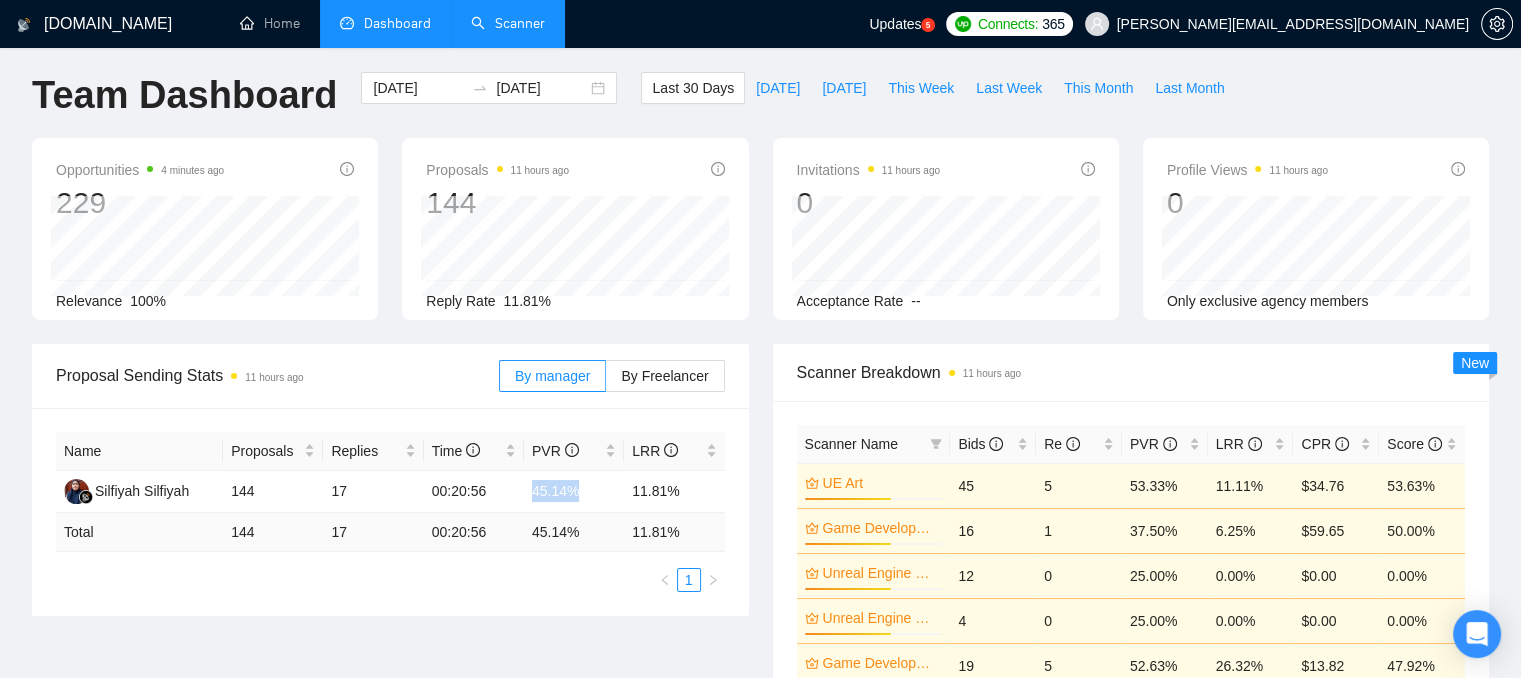 scroll, scrollTop: 0, scrollLeft: 0, axis: both 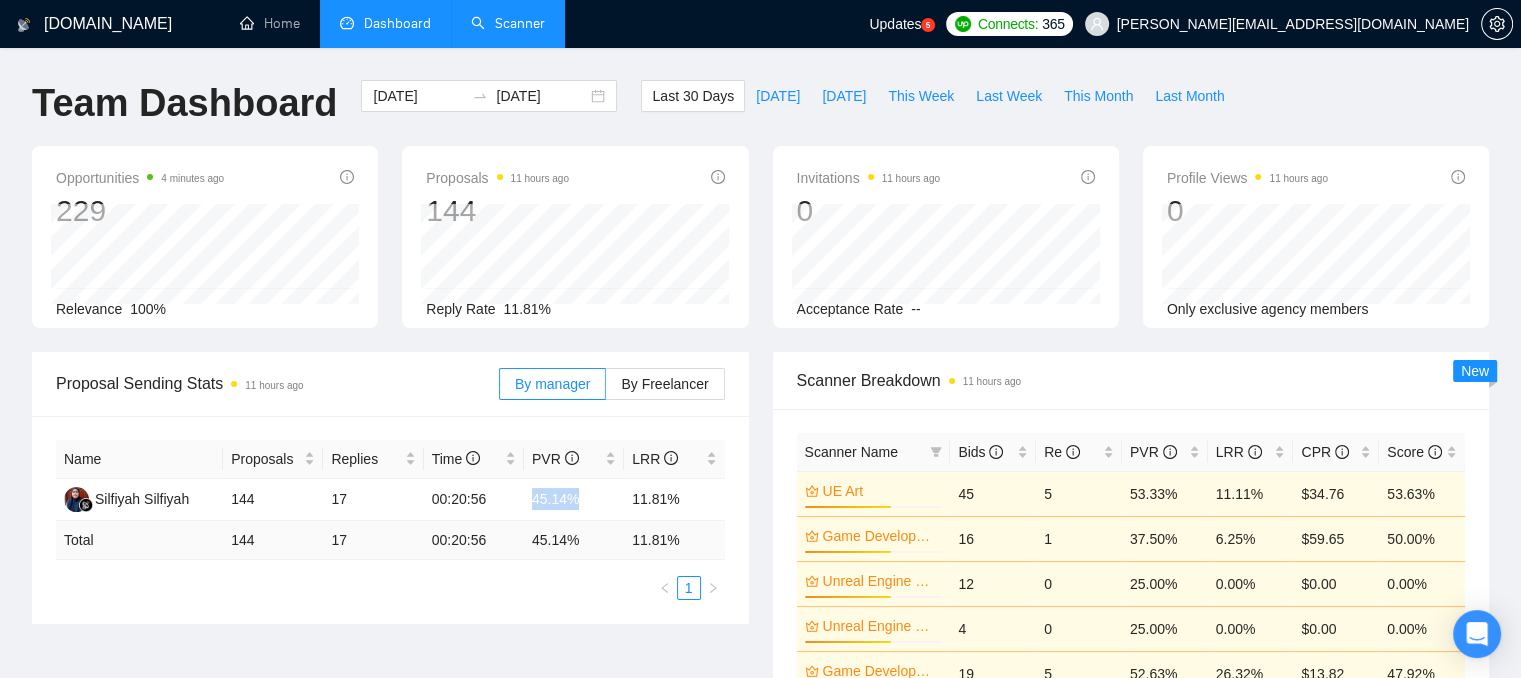 click on "Scanner" at bounding box center (508, 23) 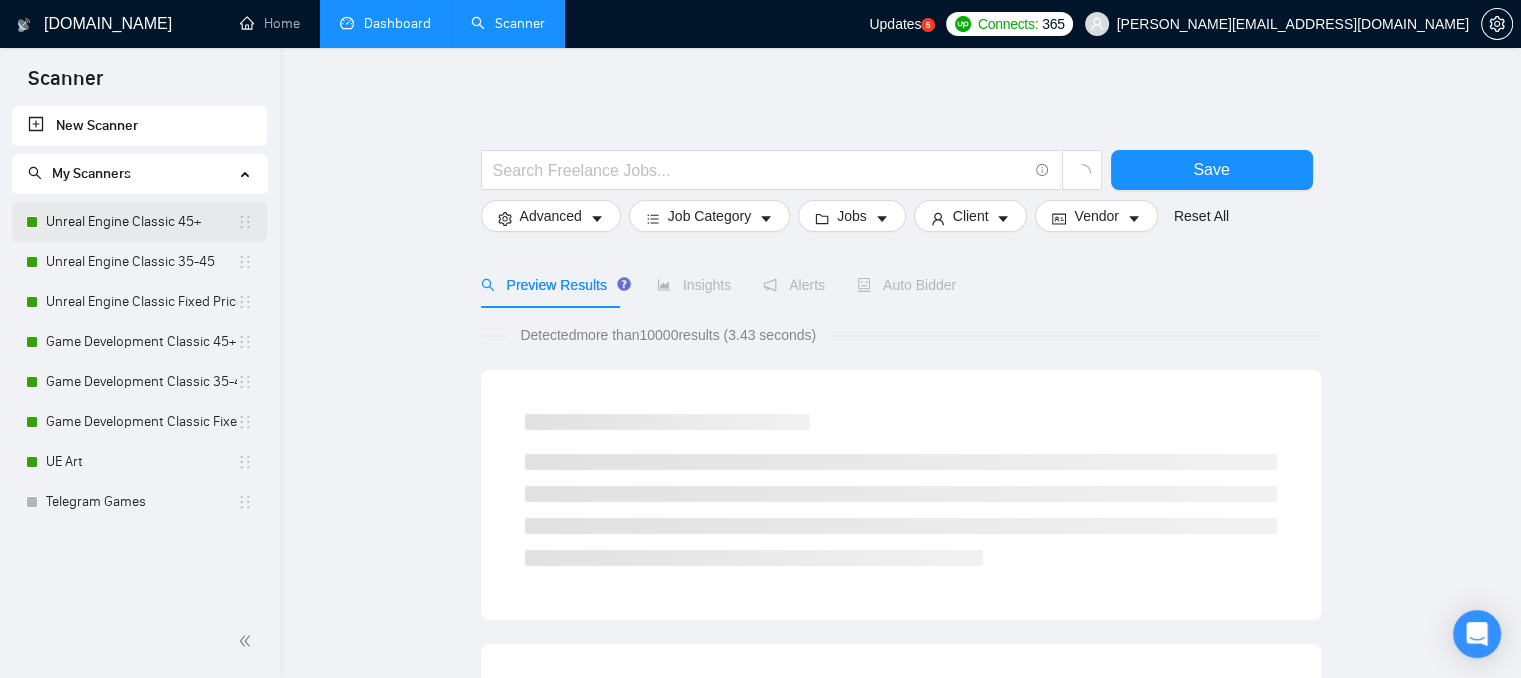 click on "Unreal Engine Classic 45+" at bounding box center (141, 222) 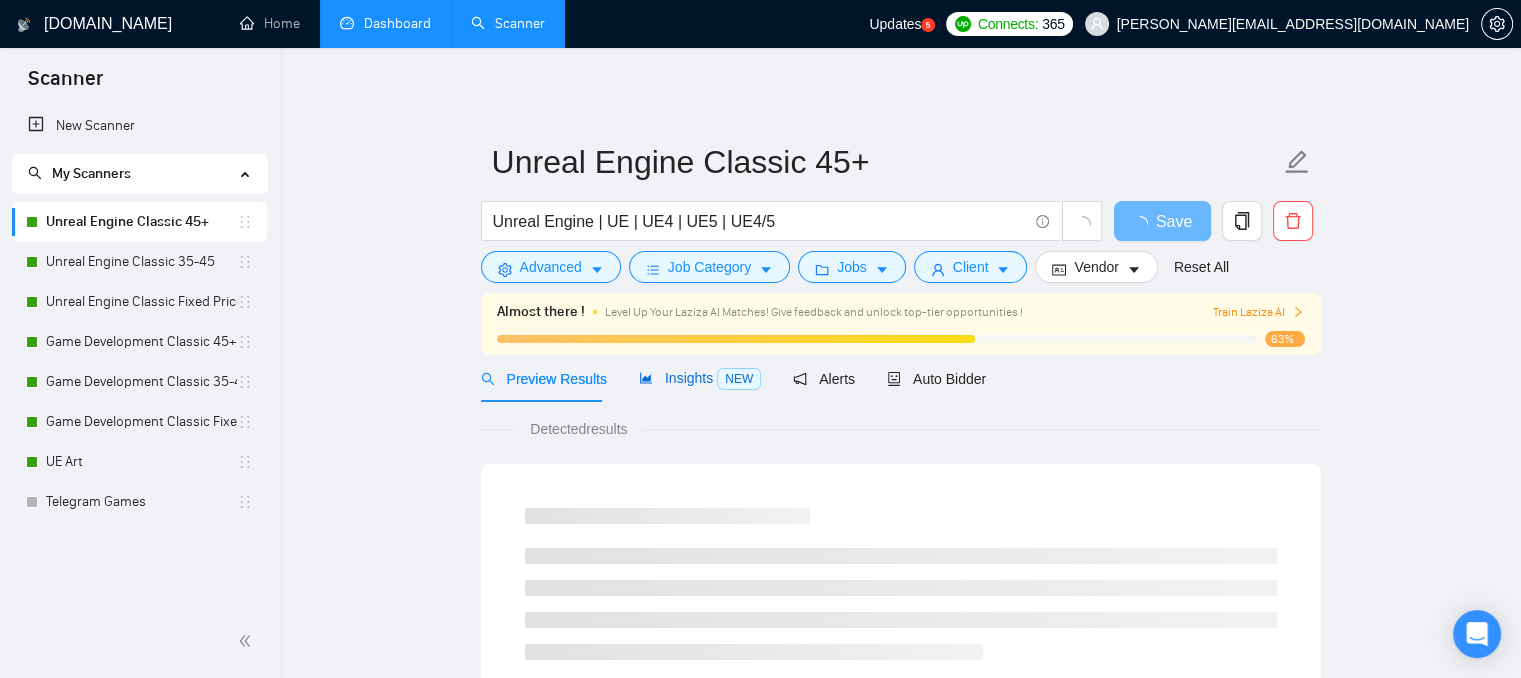 click on "Insights NEW" at bounding box center [700, 378] 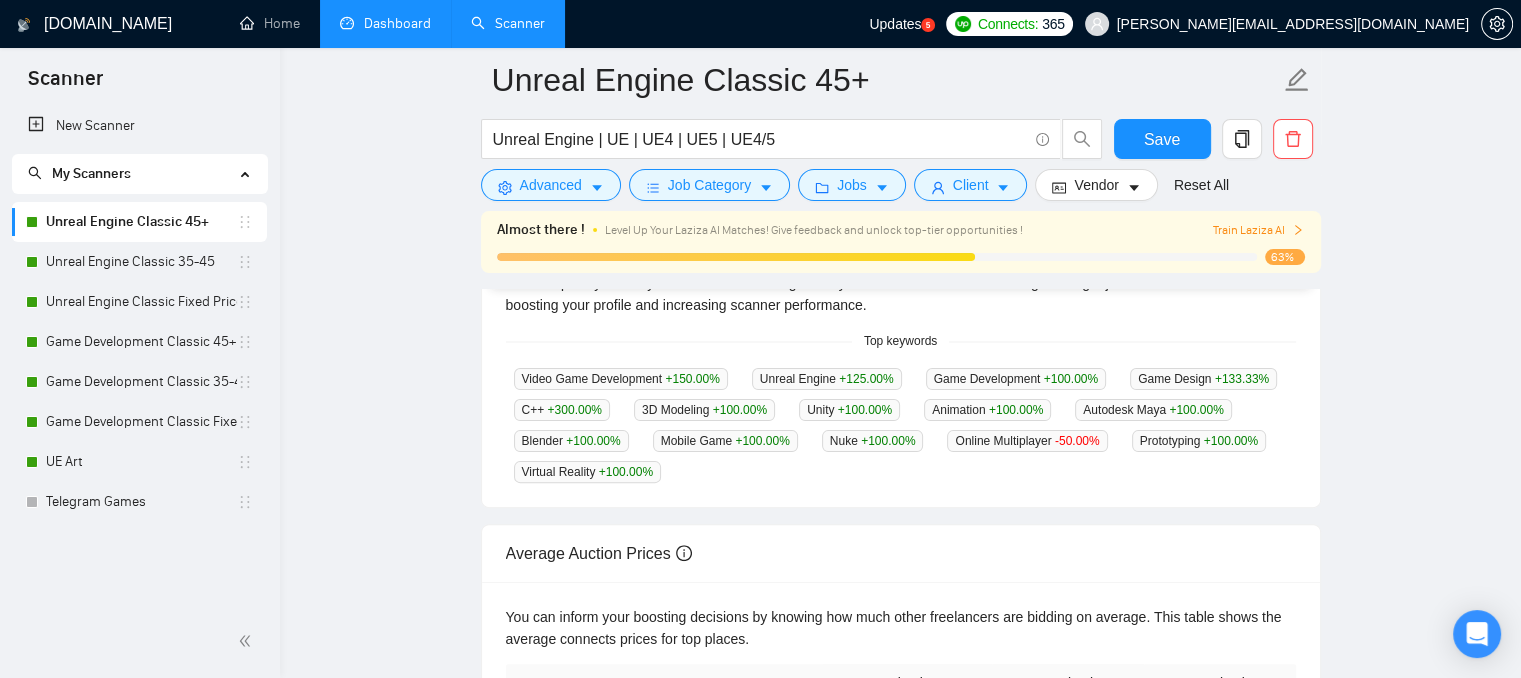 scroll, scrollTop: 400, scrollLeft: 0, axis: vertical 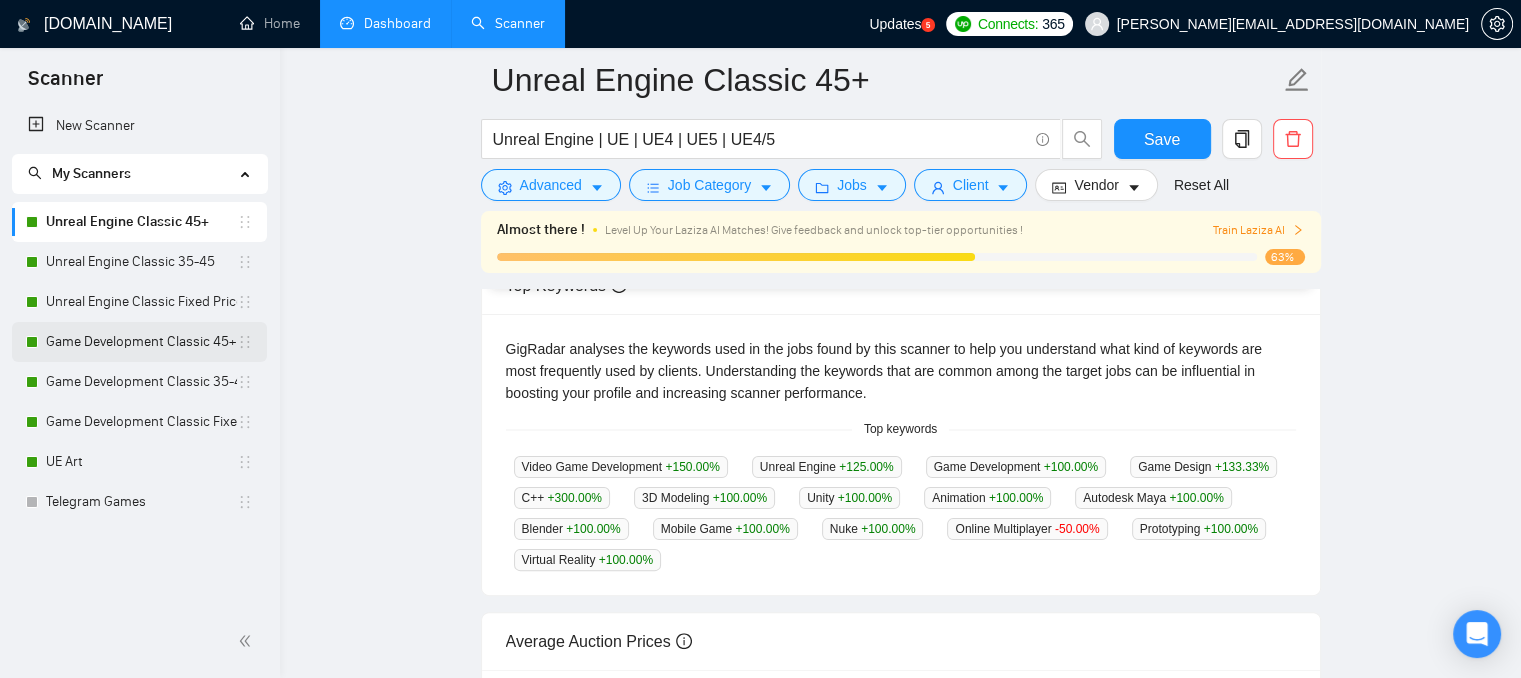 click on "Game Development Classic 45+" at bounding box center [141, 342] 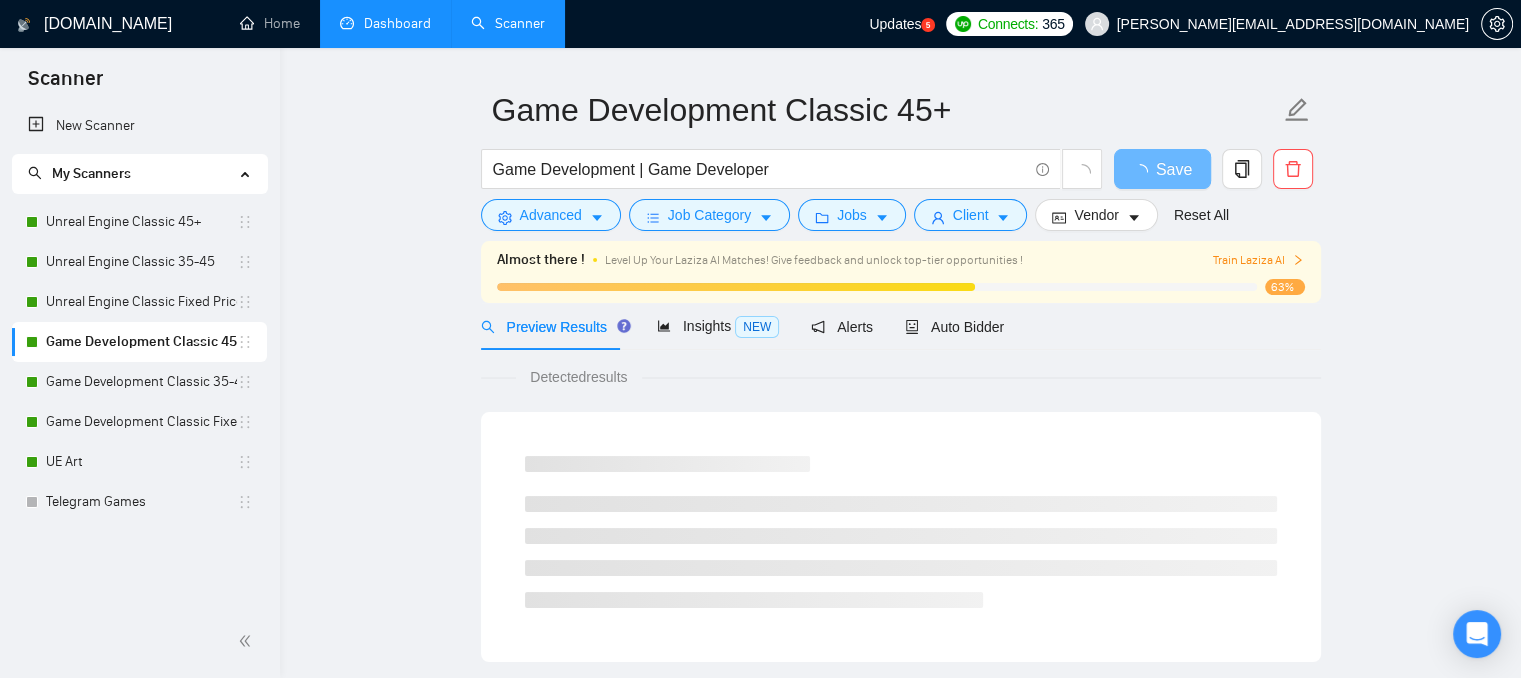scroll, scrollTop: 0, scrollLeft: 0, axis: both 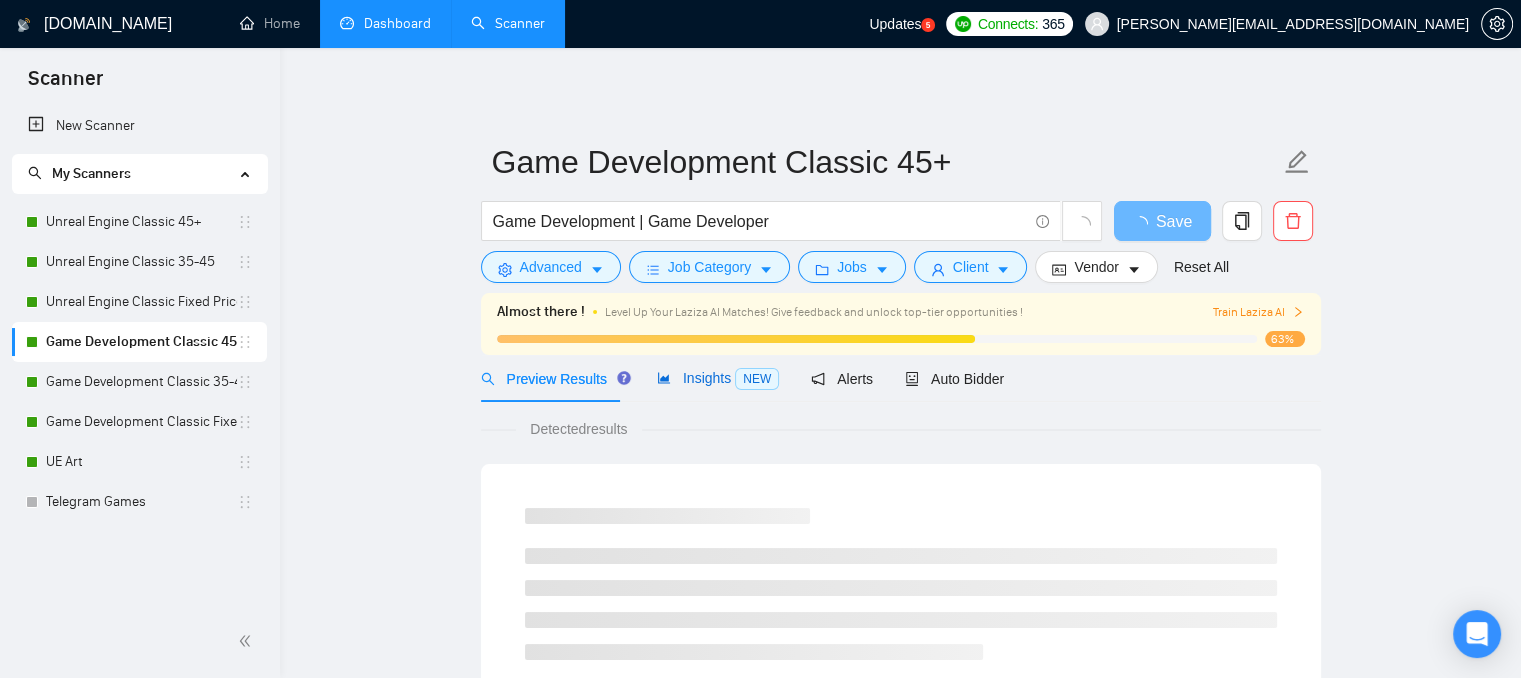 click on "Insights NEW" at bounding box center (718, 378) 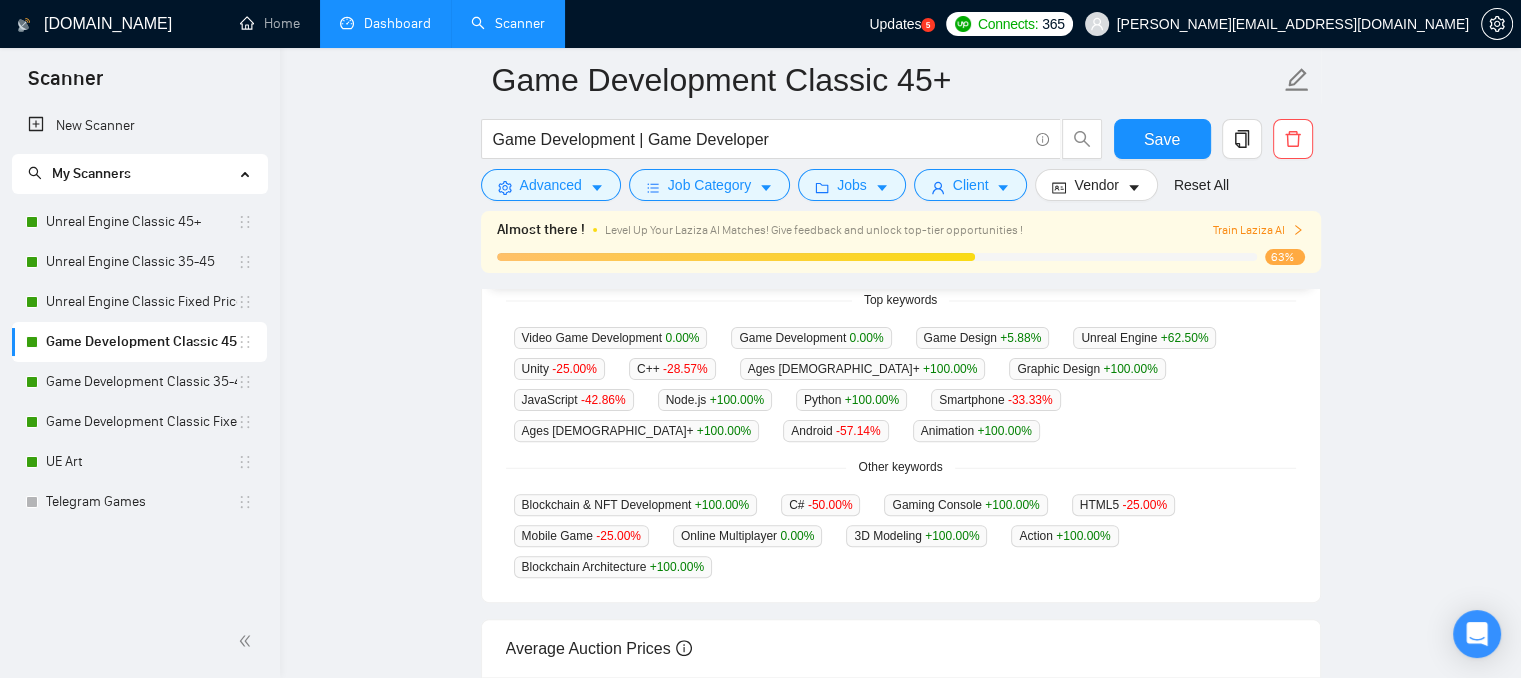 scroll, scrollTop: 500, scrollLeft: 0, axis: vertical 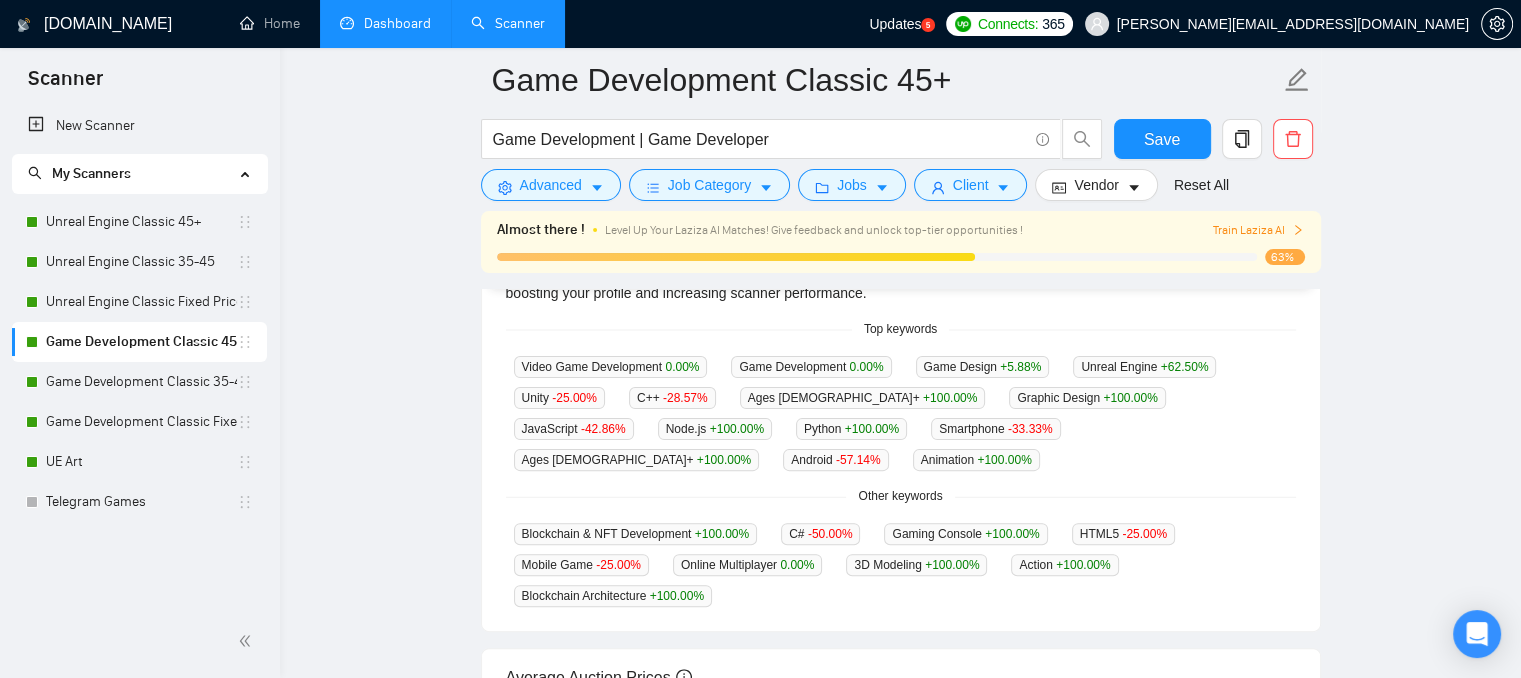 click on "Dashboard" at bounding box center (385, 23) 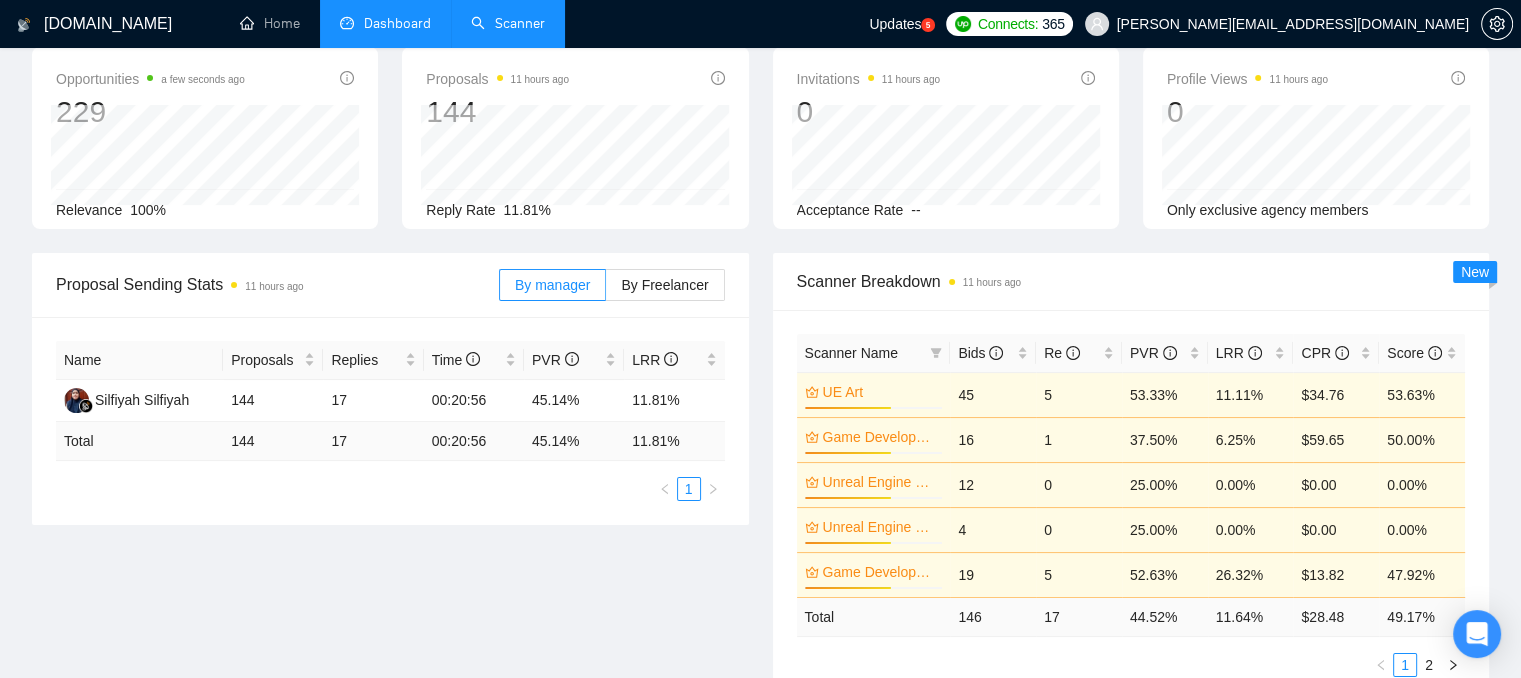 scroll, scrollTop: 100, scrollLeft: 0, axis: vertical 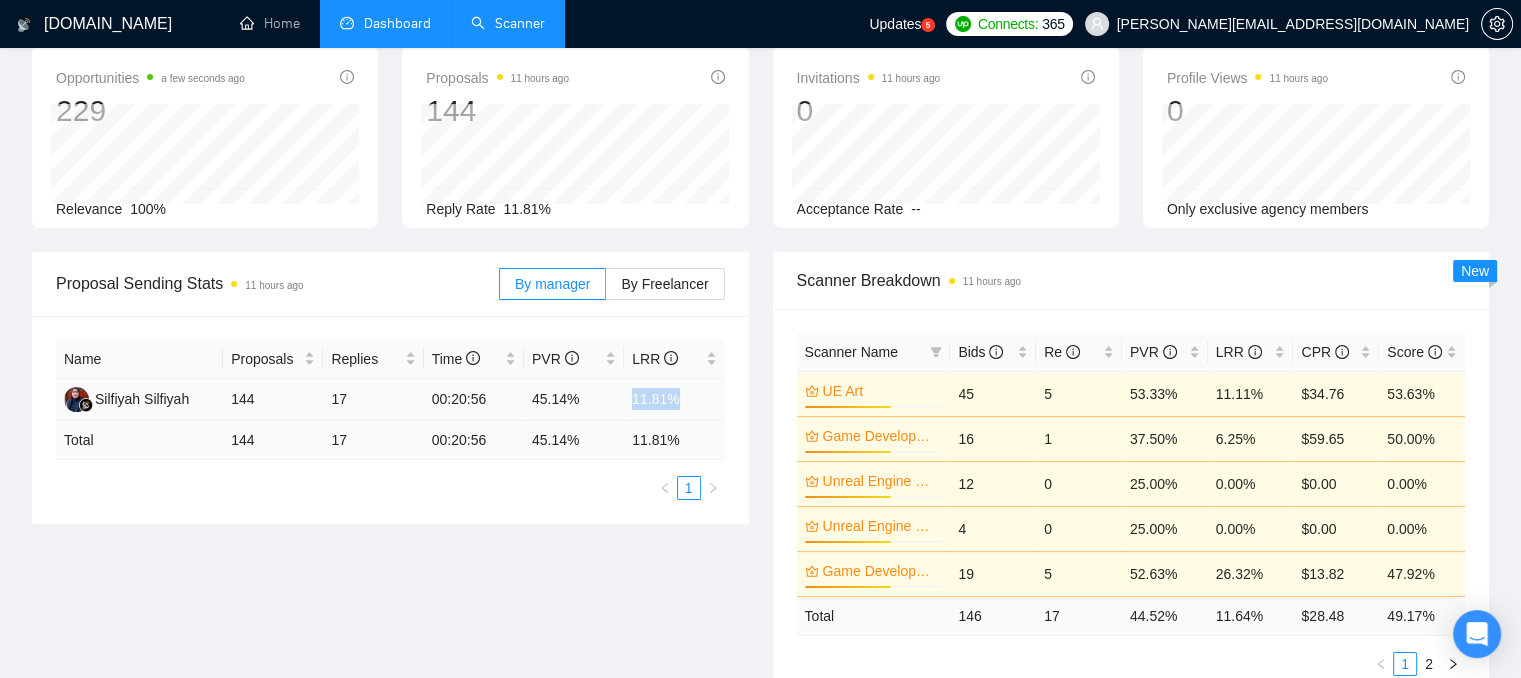 drag, startPoint x: 632, startPoint y: 401, endPoint x: 674, endPoint y: 401, distance: 42 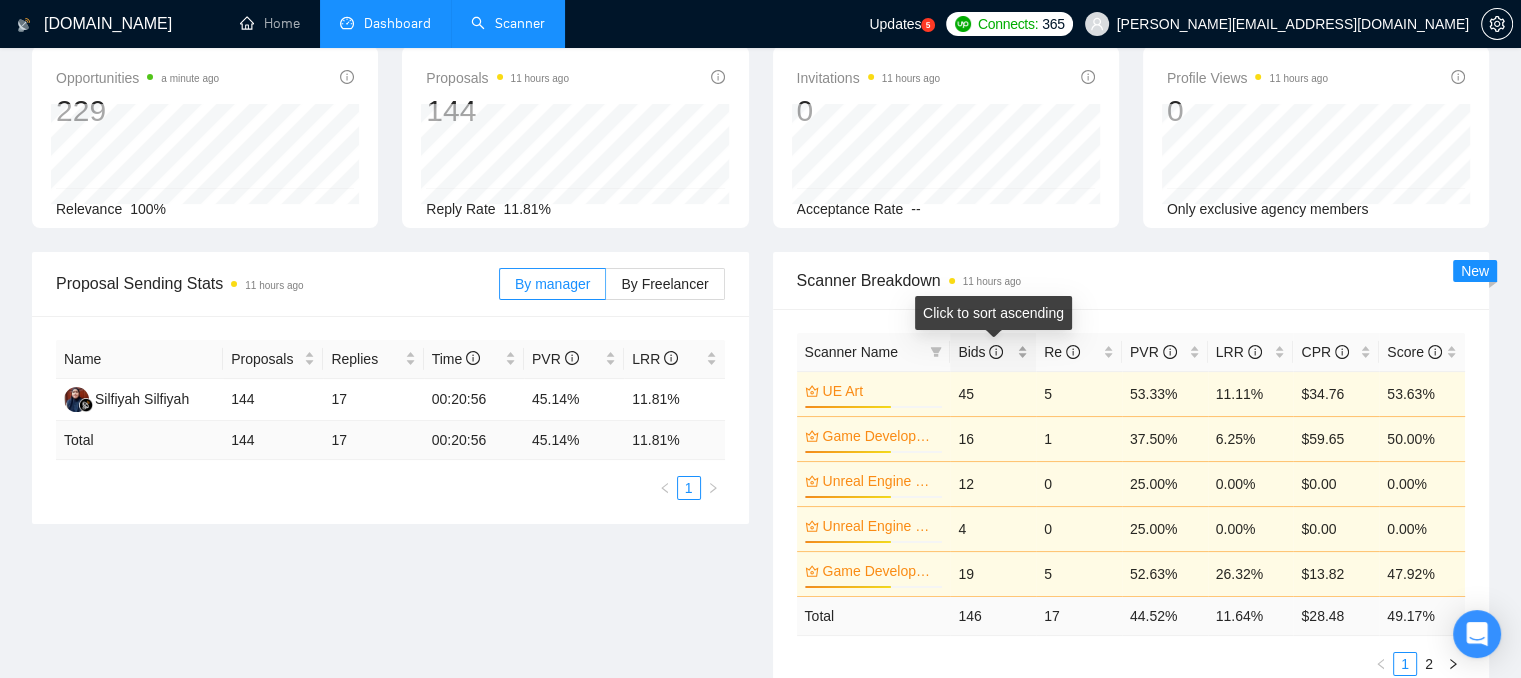 click on "Bids" at bounding box center [993, 352] 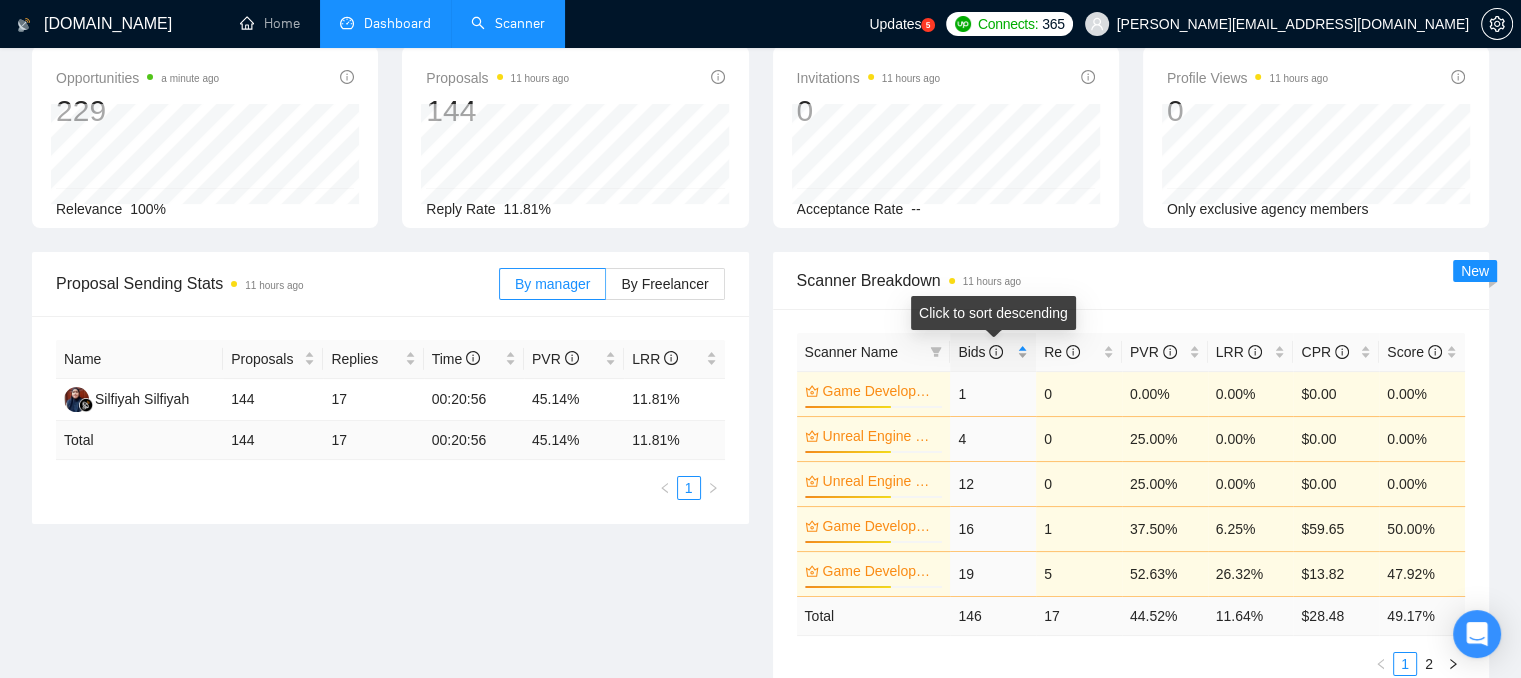 click on "Bids" at bounding box center [993, 352] 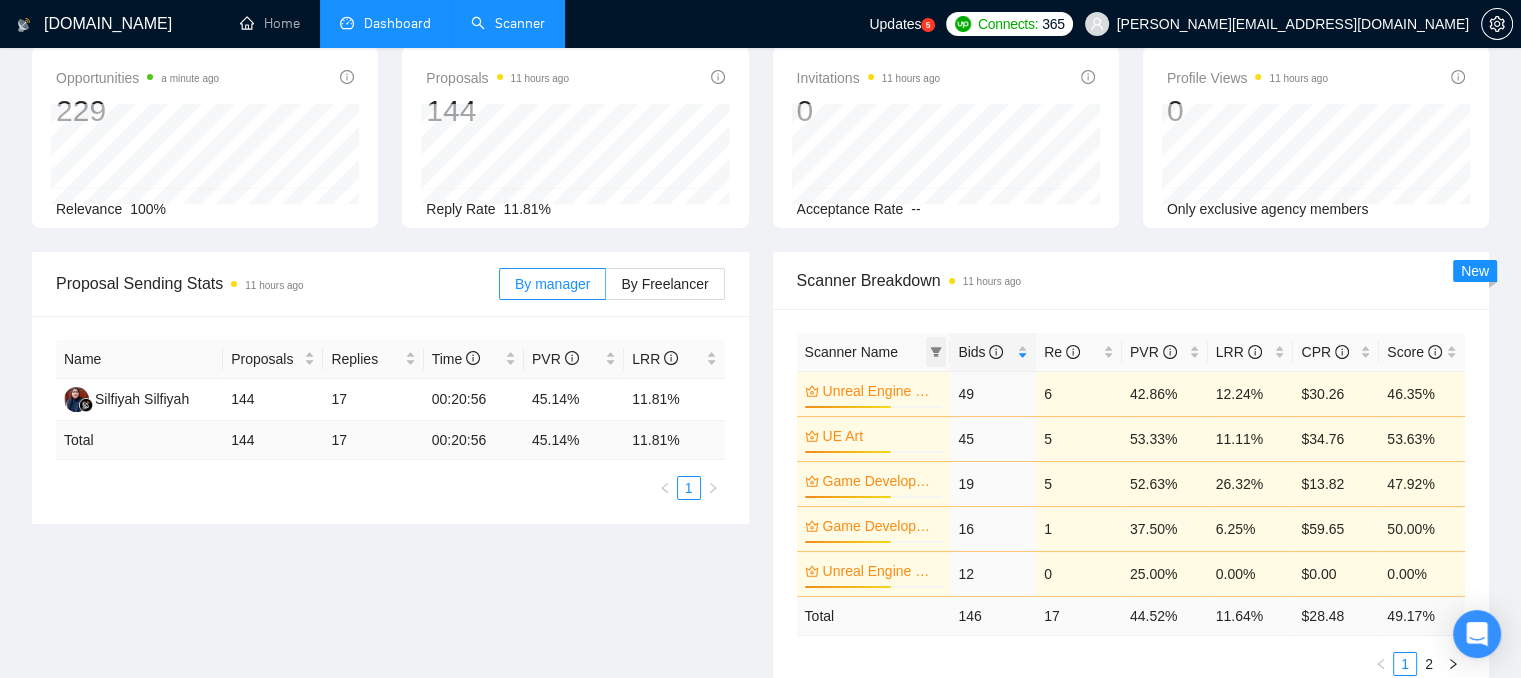 click 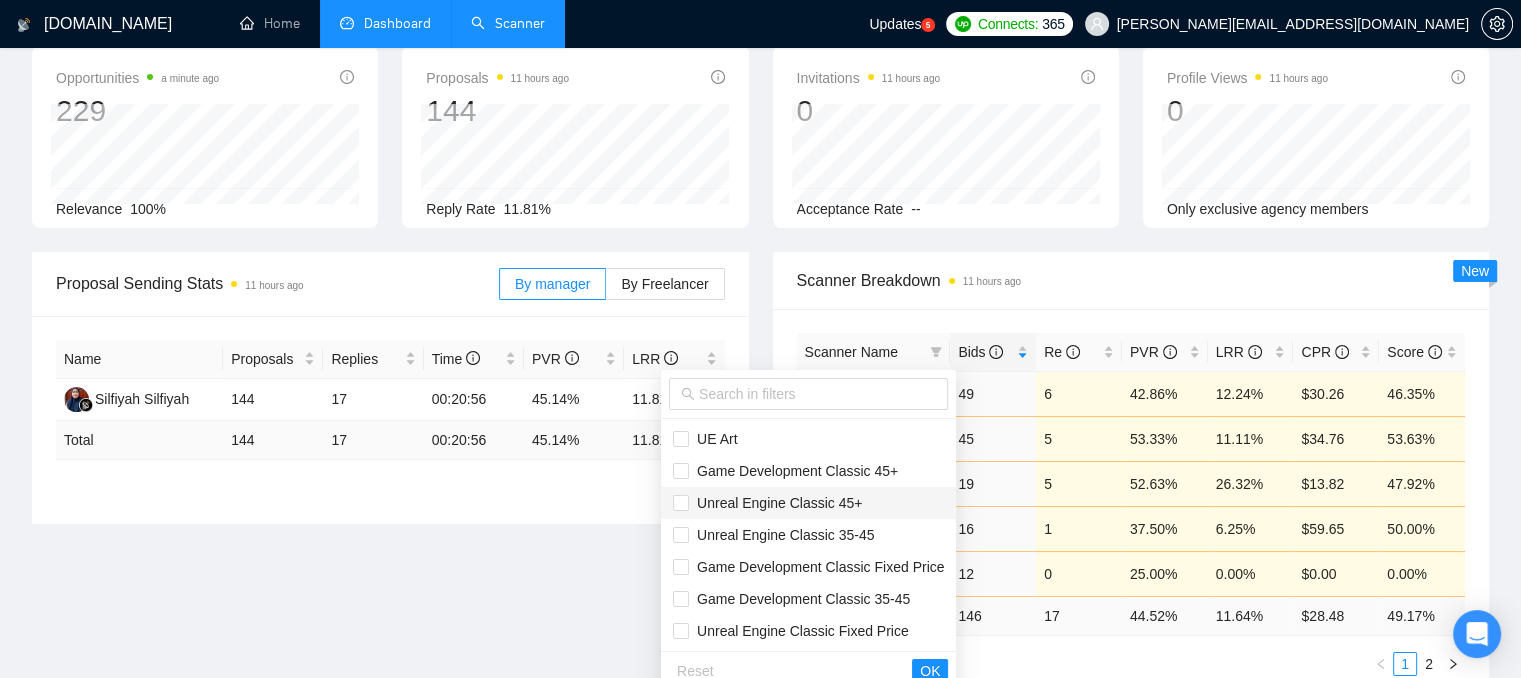 click on "Unreal Engine Classic 45+" at bounding box center (775, 503) 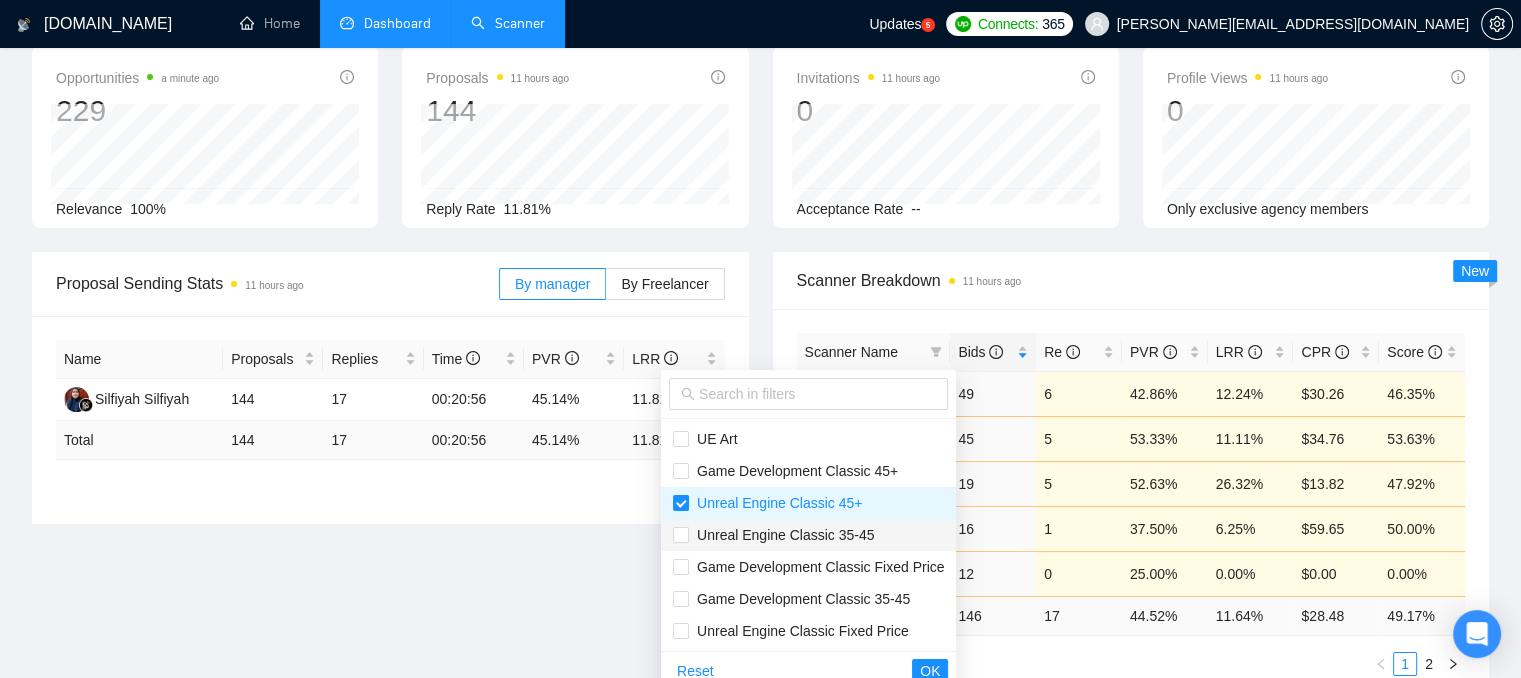 click on "Unreal Engine Classic 35-45" at bounding box center [781, 535] 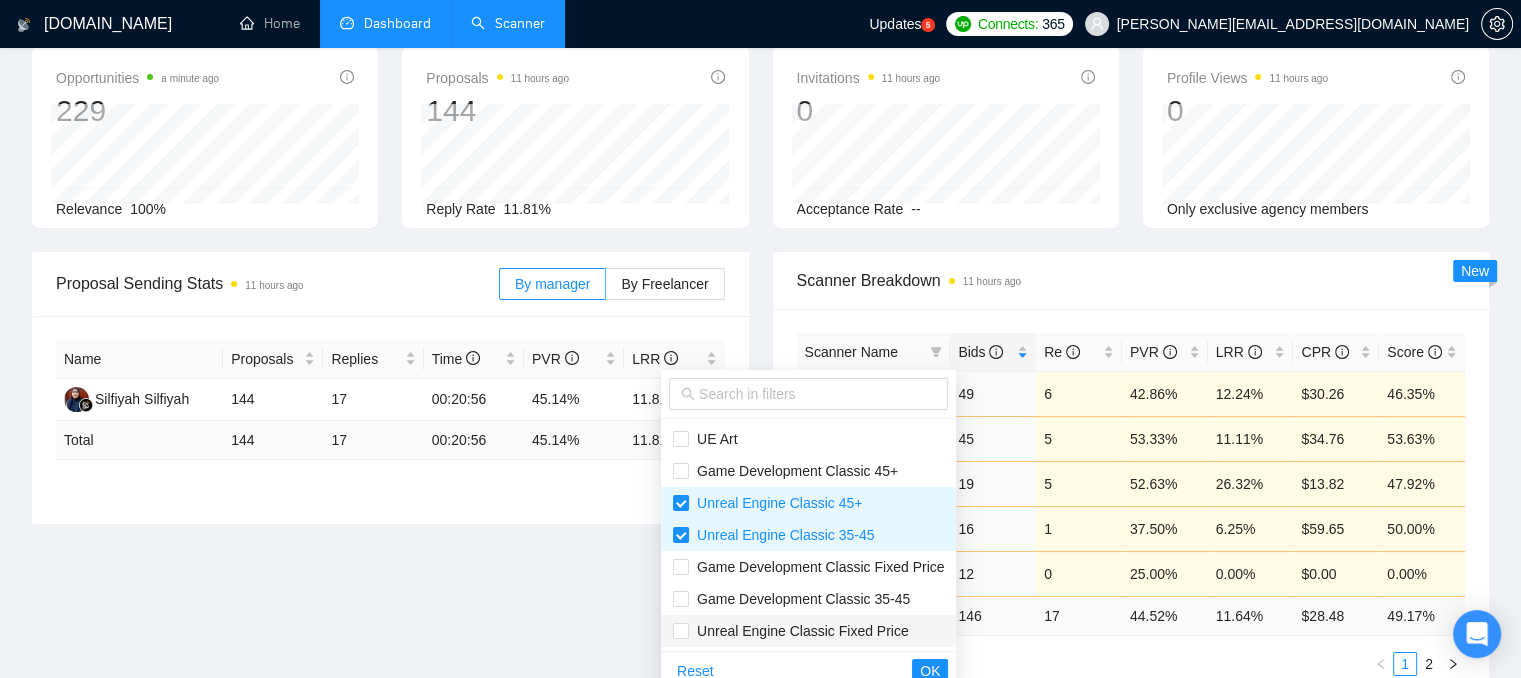 click on "Unreal Engine Classic Fixed Price" at bounding box center [799, 631] 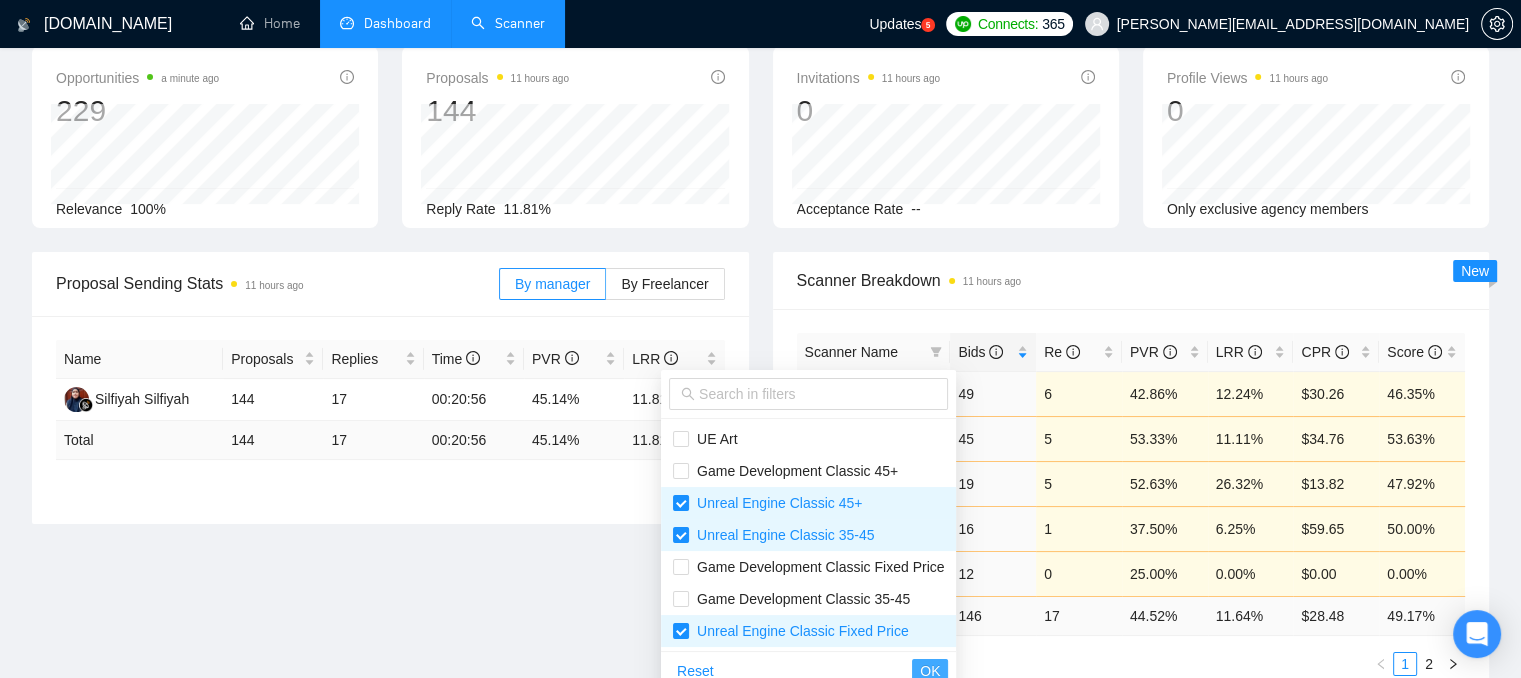 click on "OK" at bounding box center [930, 671] 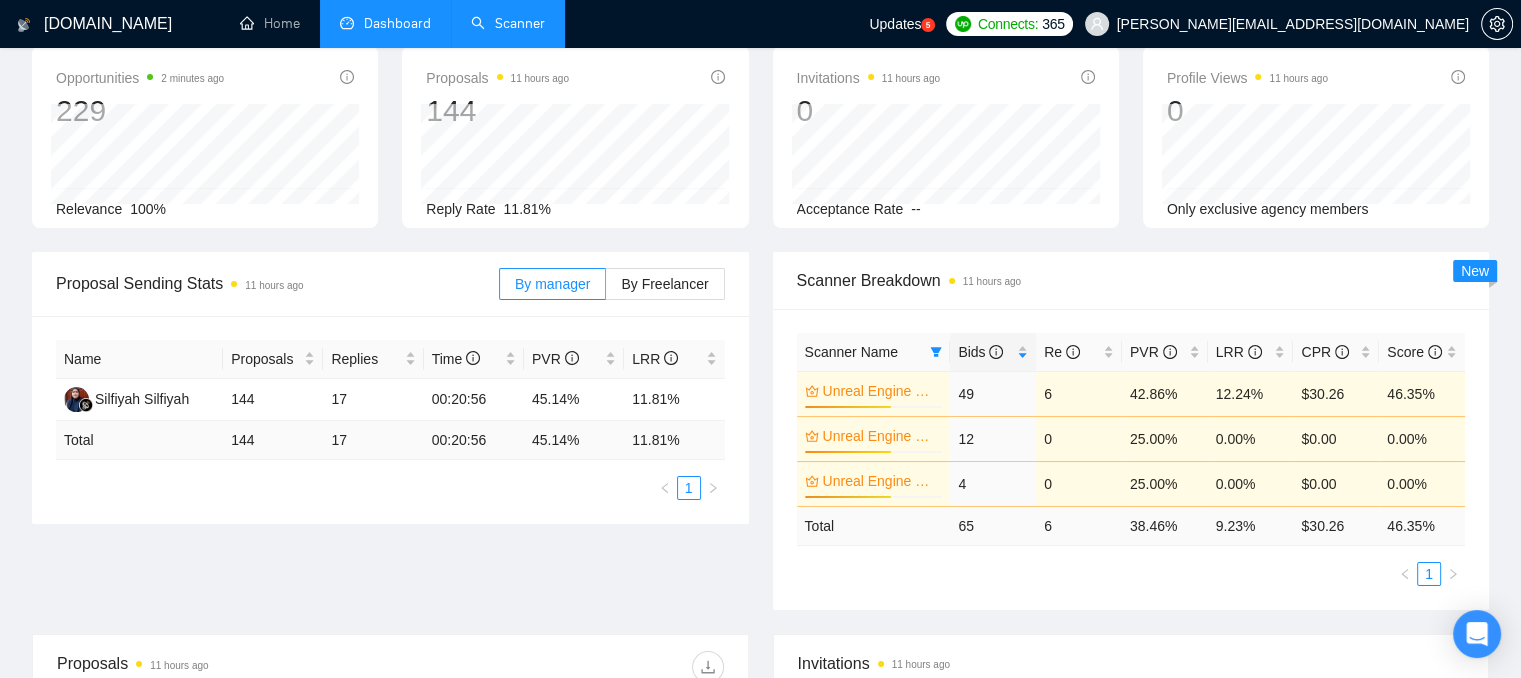 click on "Scanner" at bounding box center (508, 23) 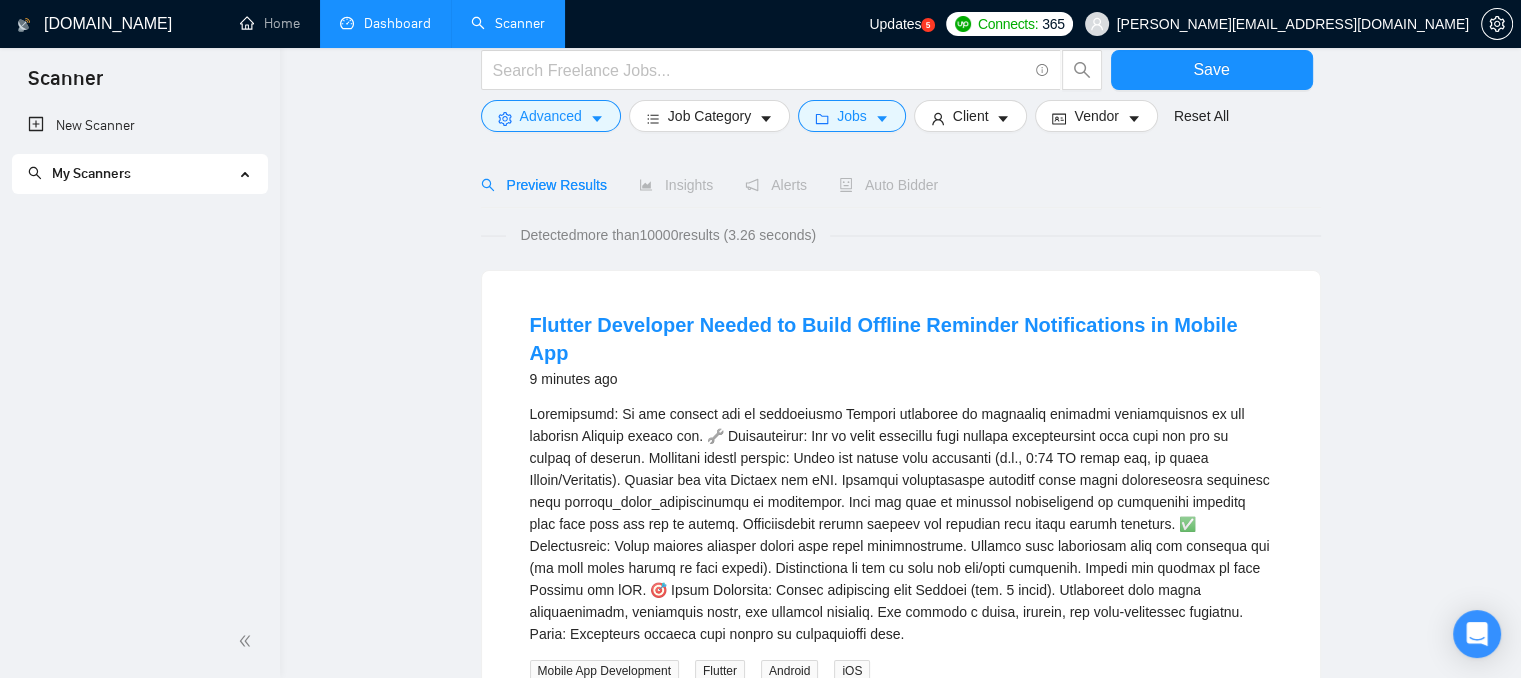 scroll, scrollTop: 0, scrollLeft: 0, axis: both 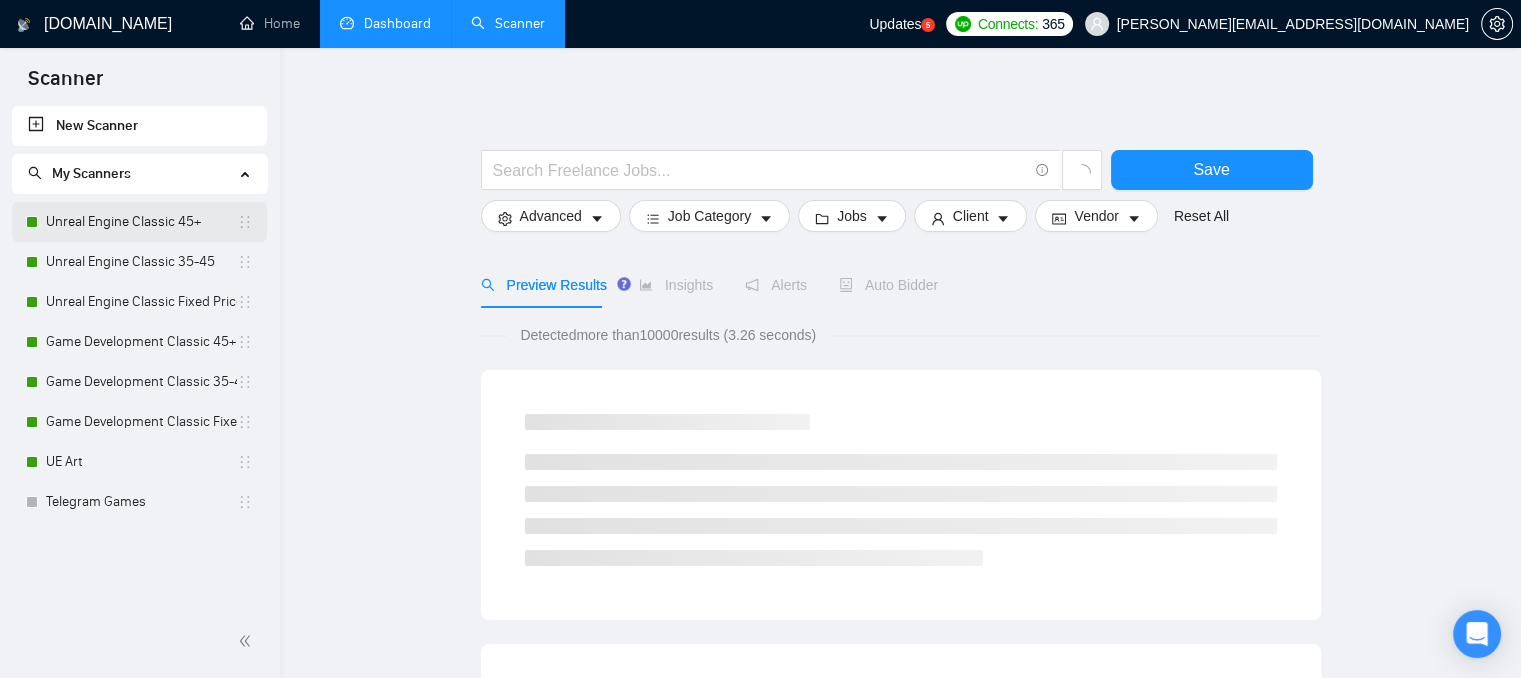 click on "Unreal Engine Classic 45+" at bounding box center (141, 222) 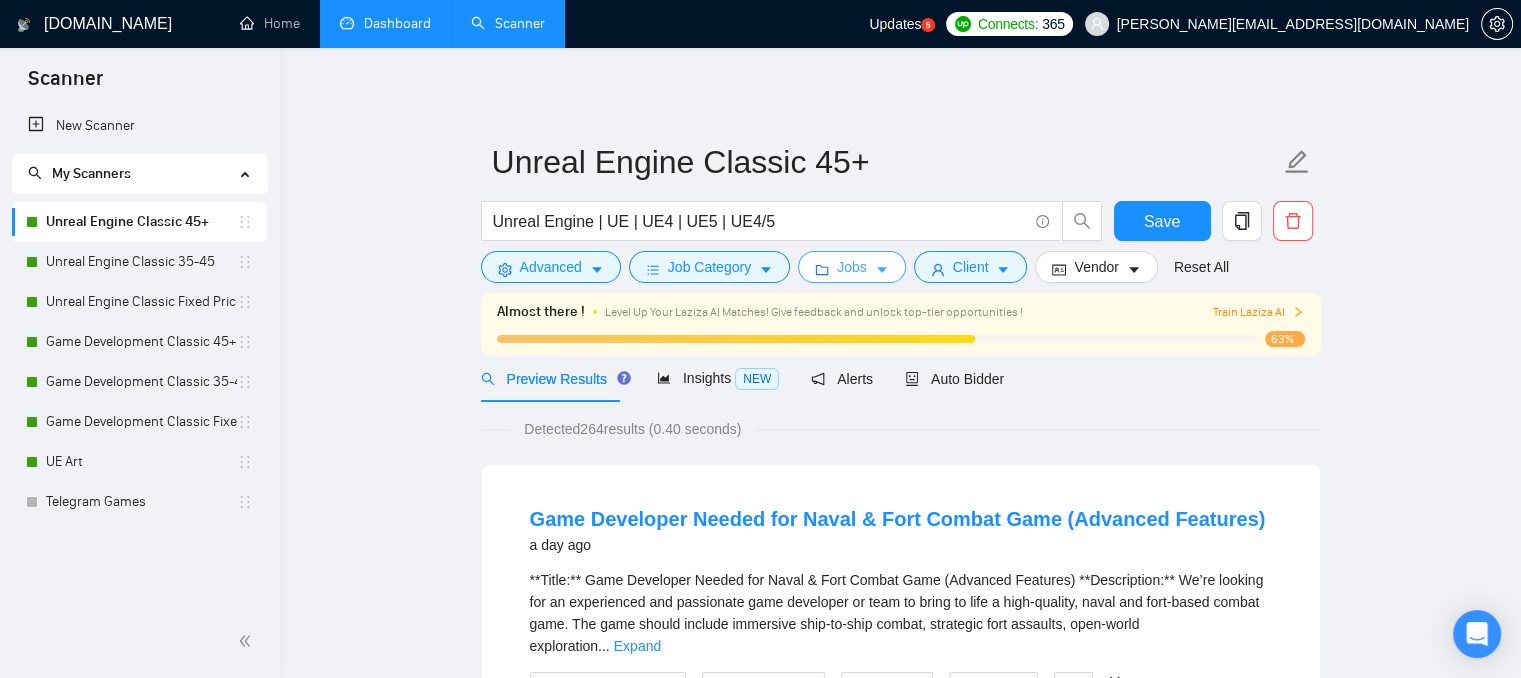 click on "Jobs" at bounding box center (852, 267) 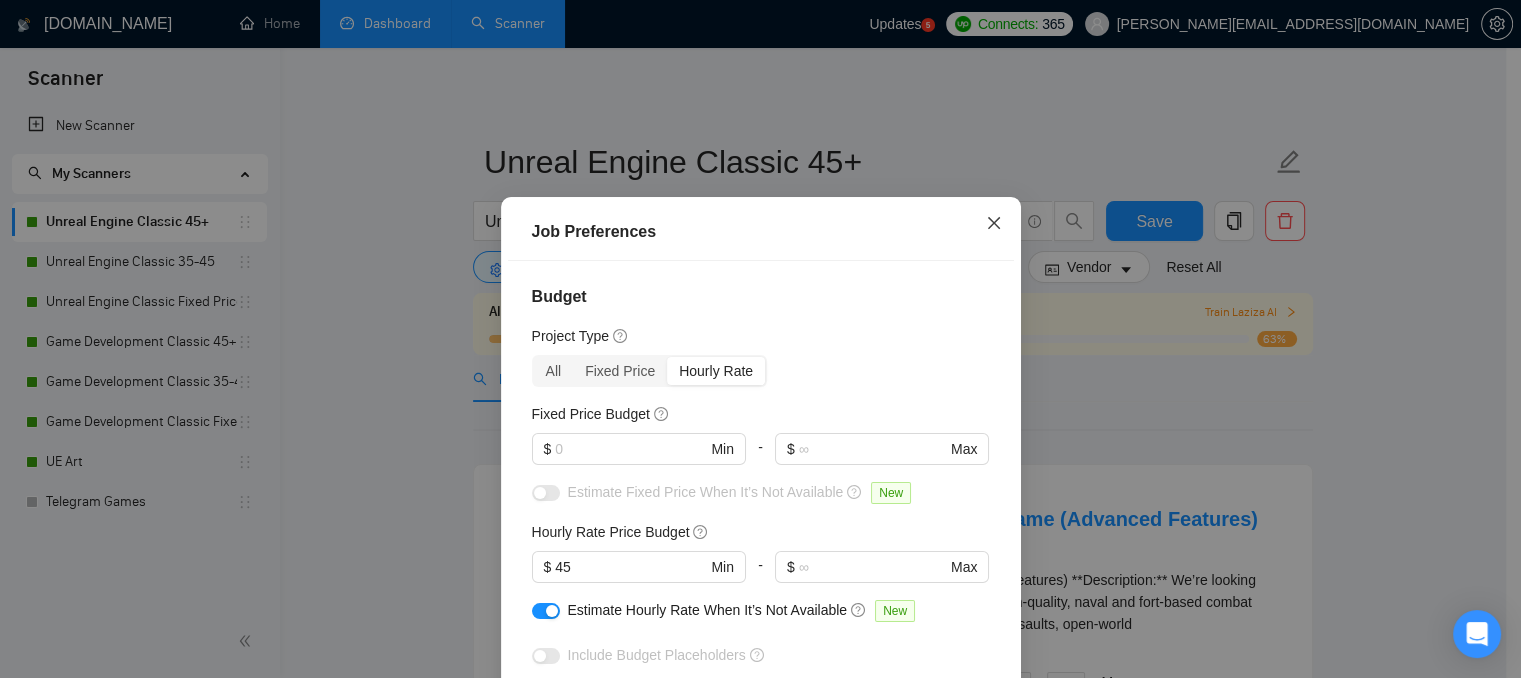 click 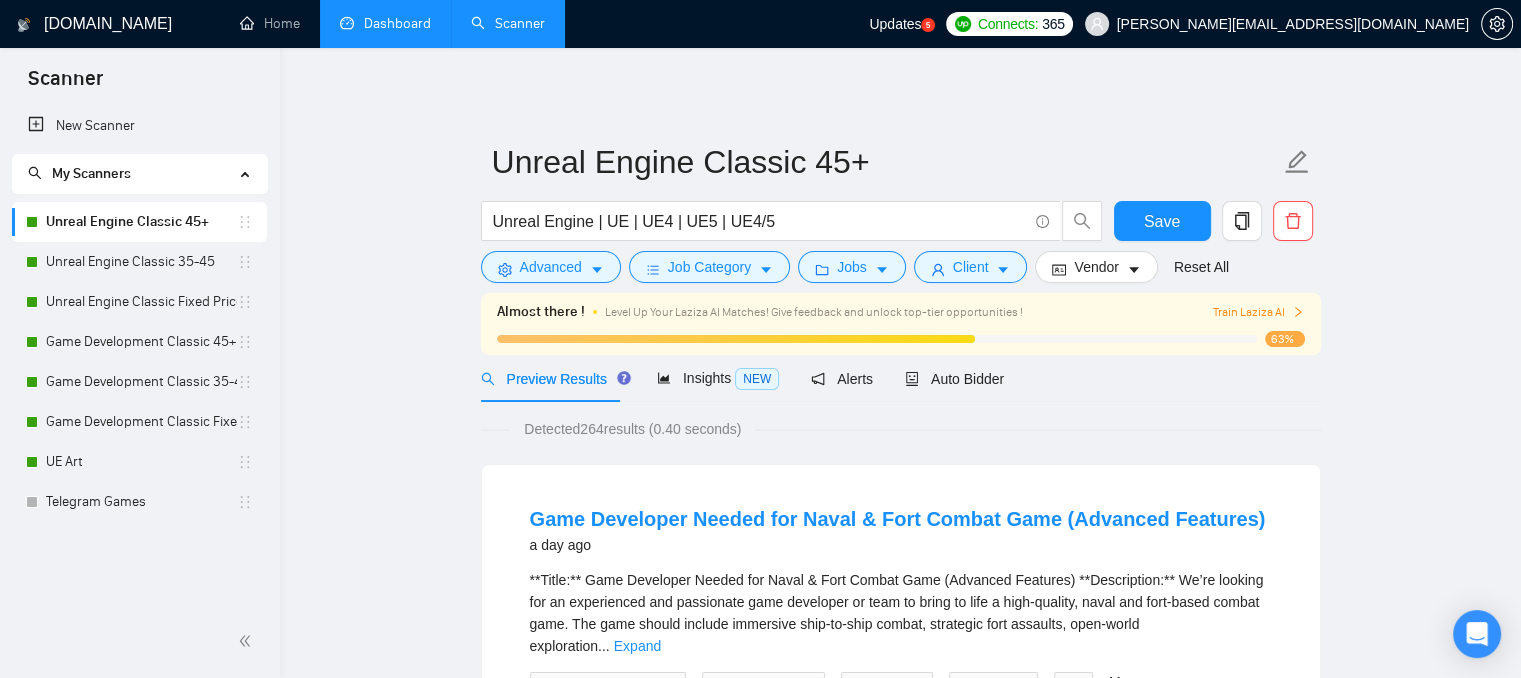 click on "Dashboard" at bounding box center (385, 23) 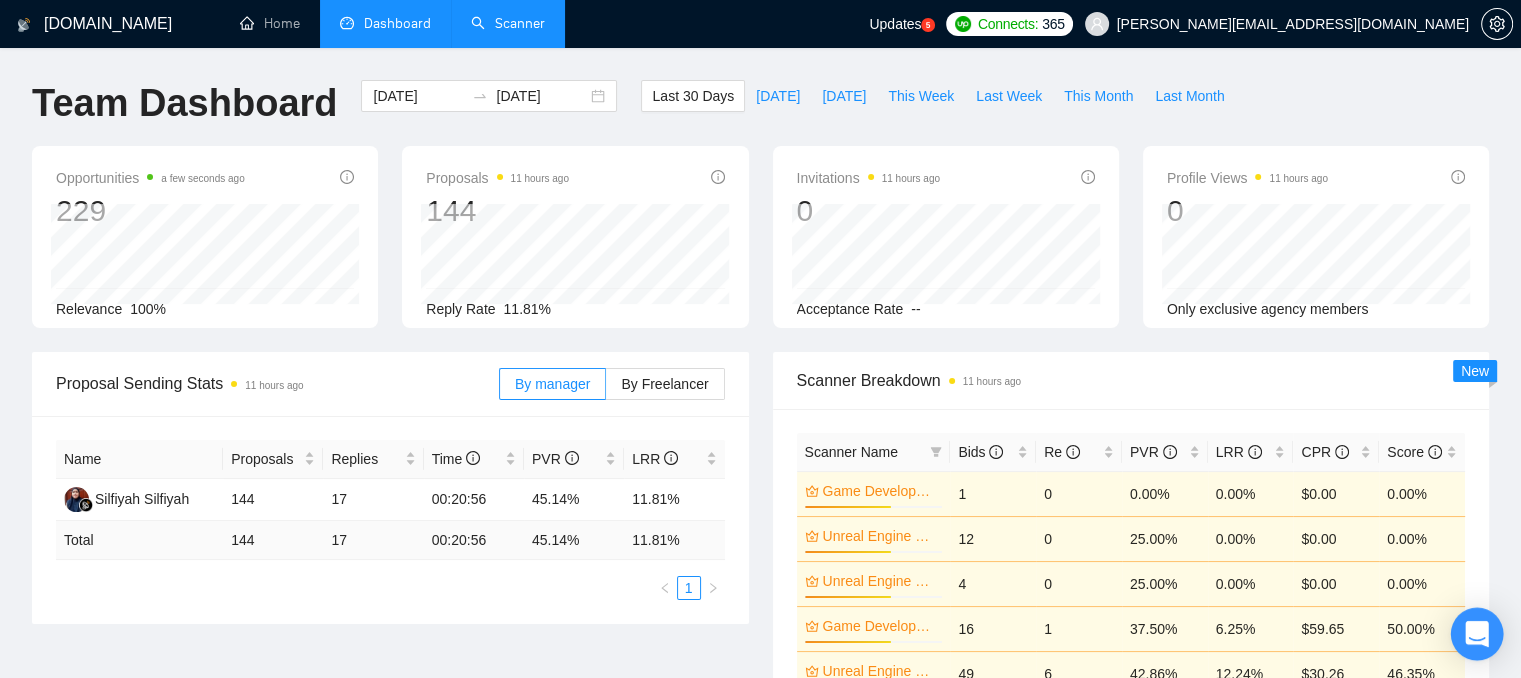 click 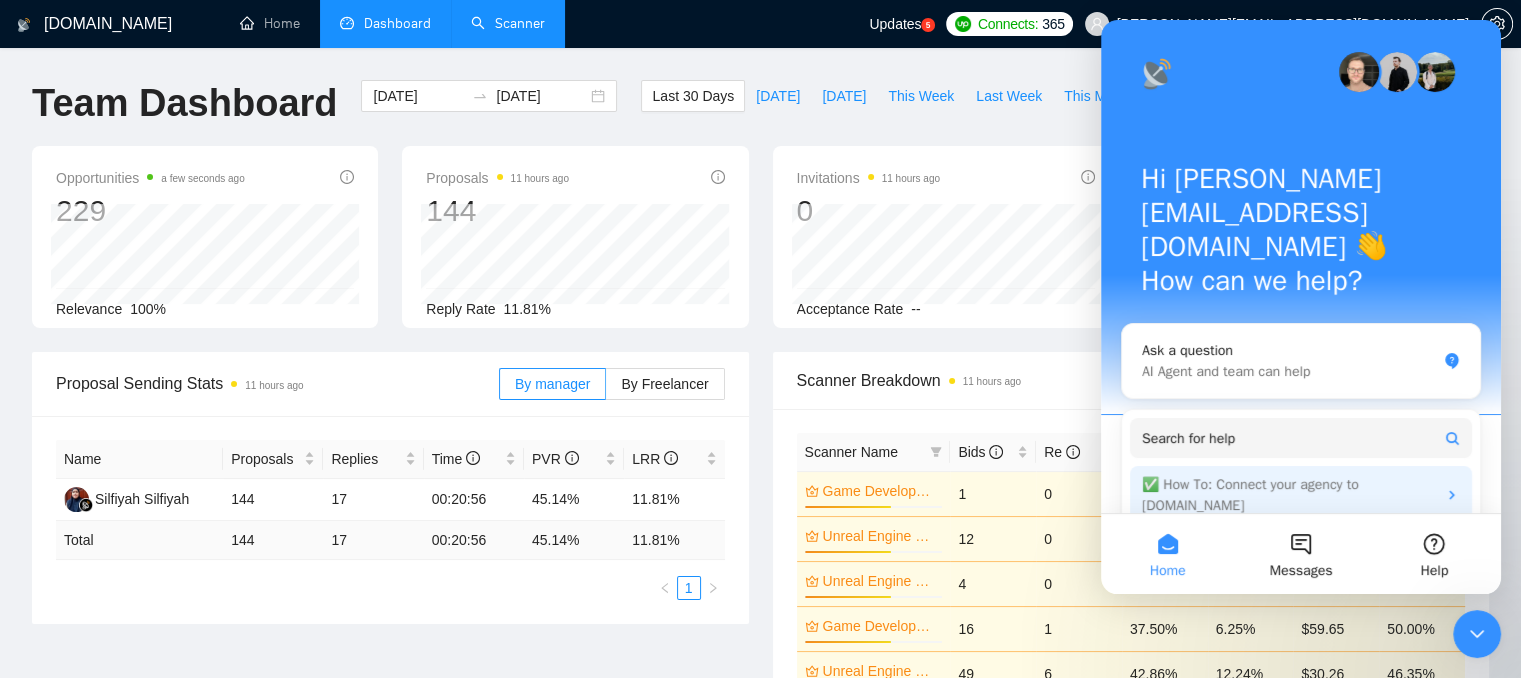 scroll, scrollTop: 0, scrollLeft: 0, axis: both 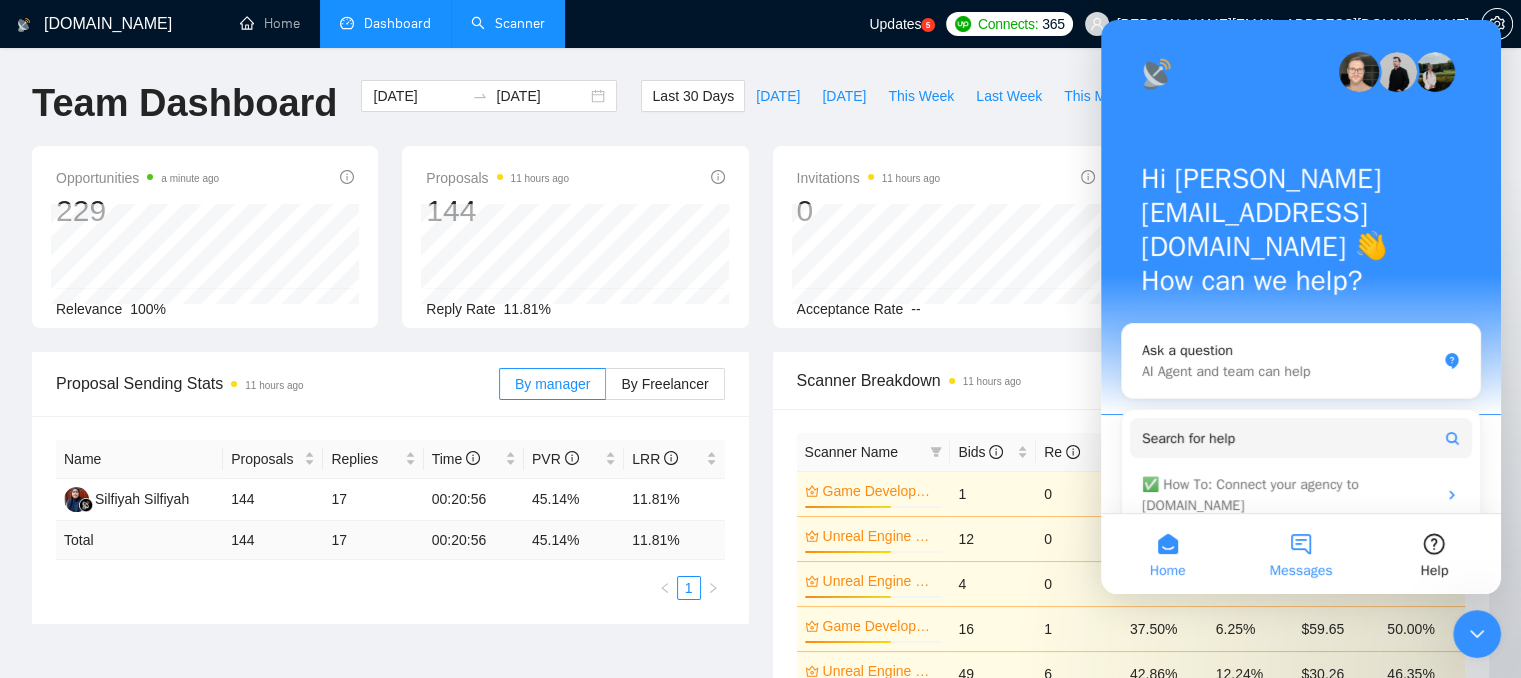 click on "Messages" at bounding box center [1300, 554] 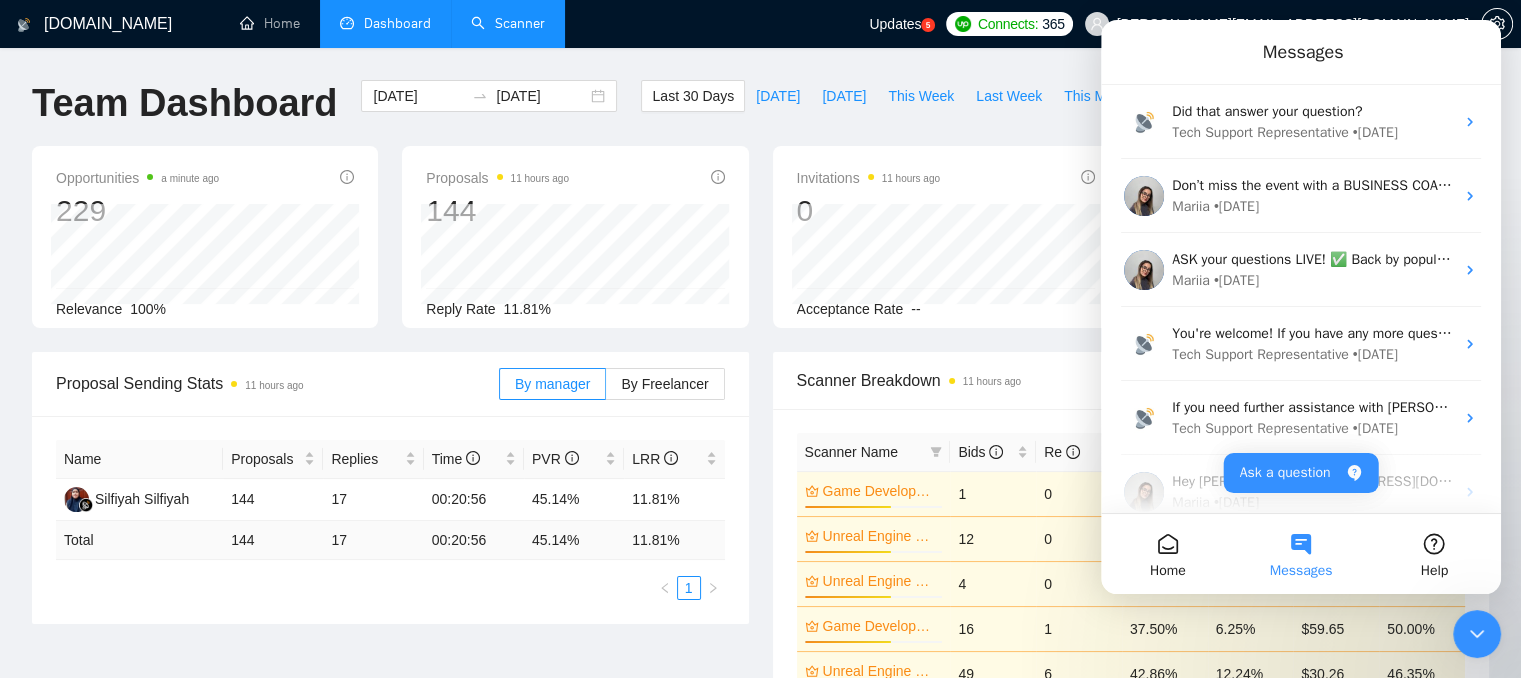 click 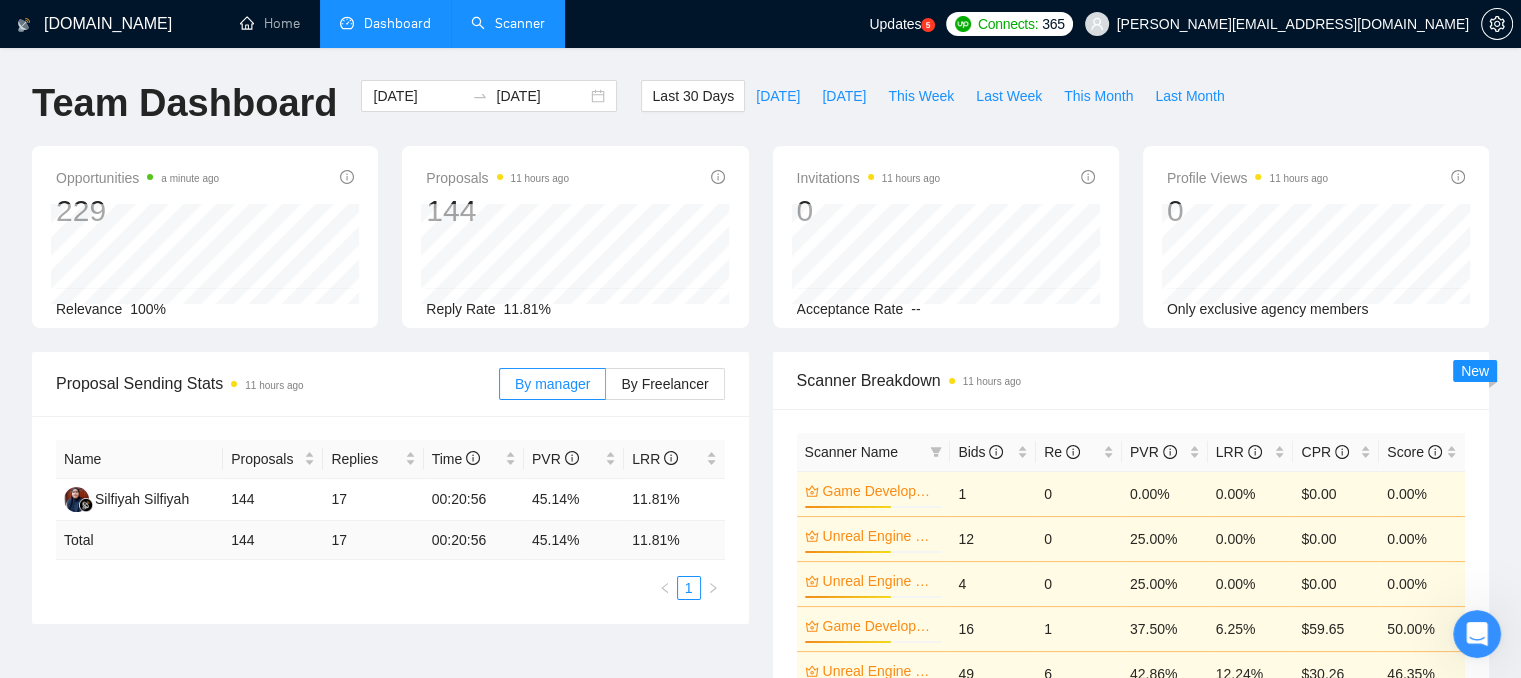 scroll, scrollTop: 0, scrollLeft: 0, axis: both 